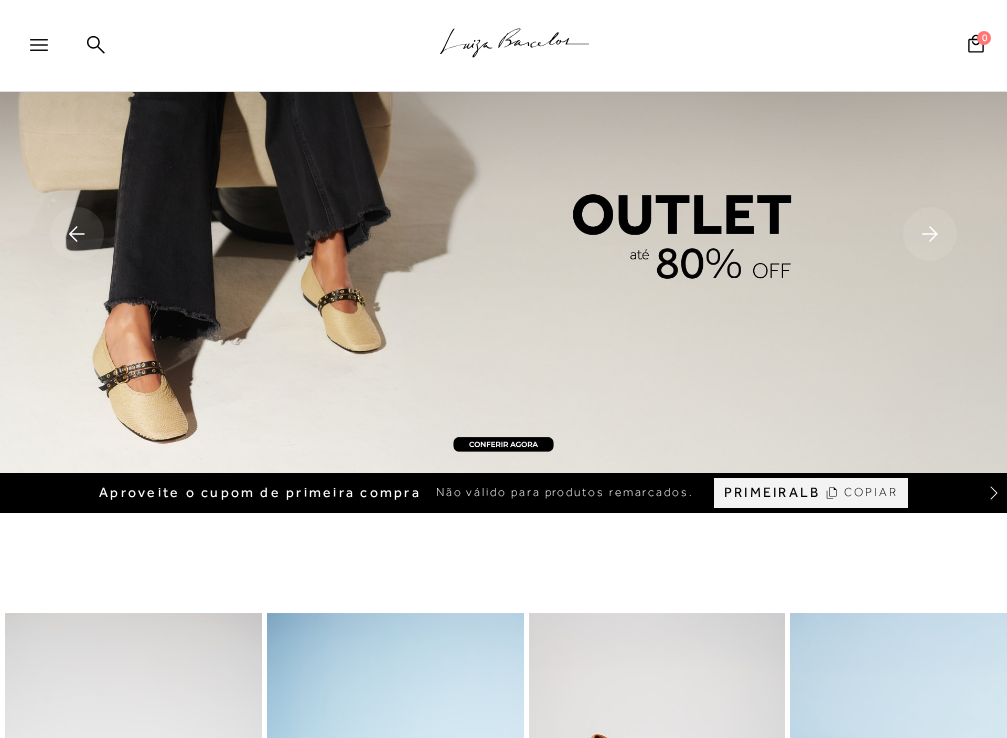 scroll, scrollTop: 597, scrollLeft: 0, axis: vertical 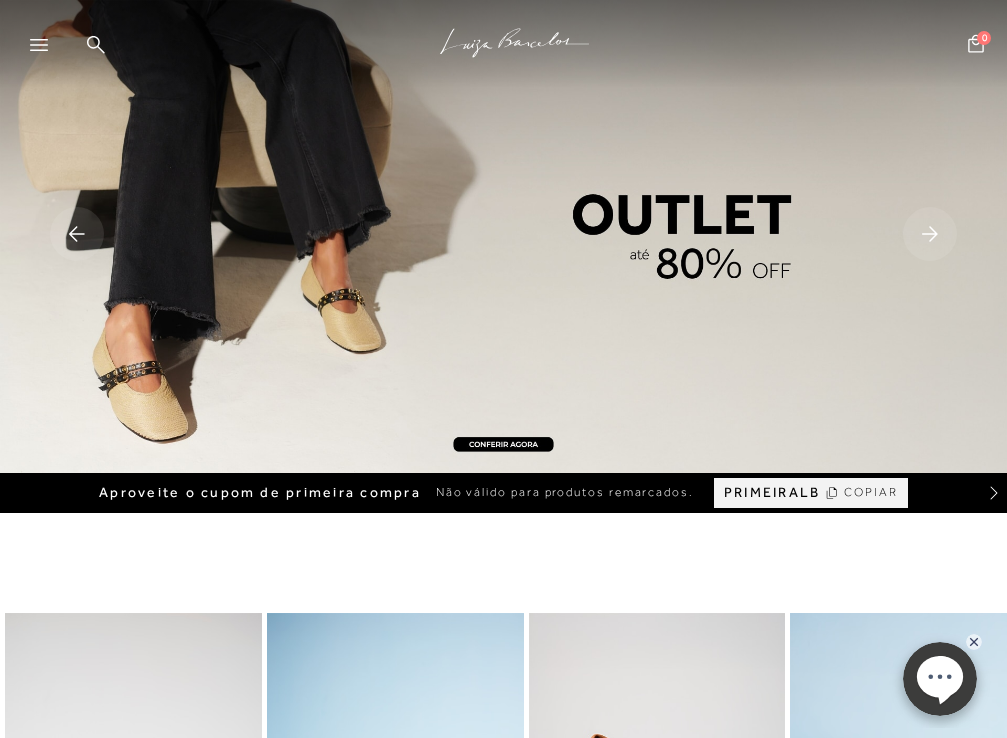 click on "0" at bounding box center (984, 38) 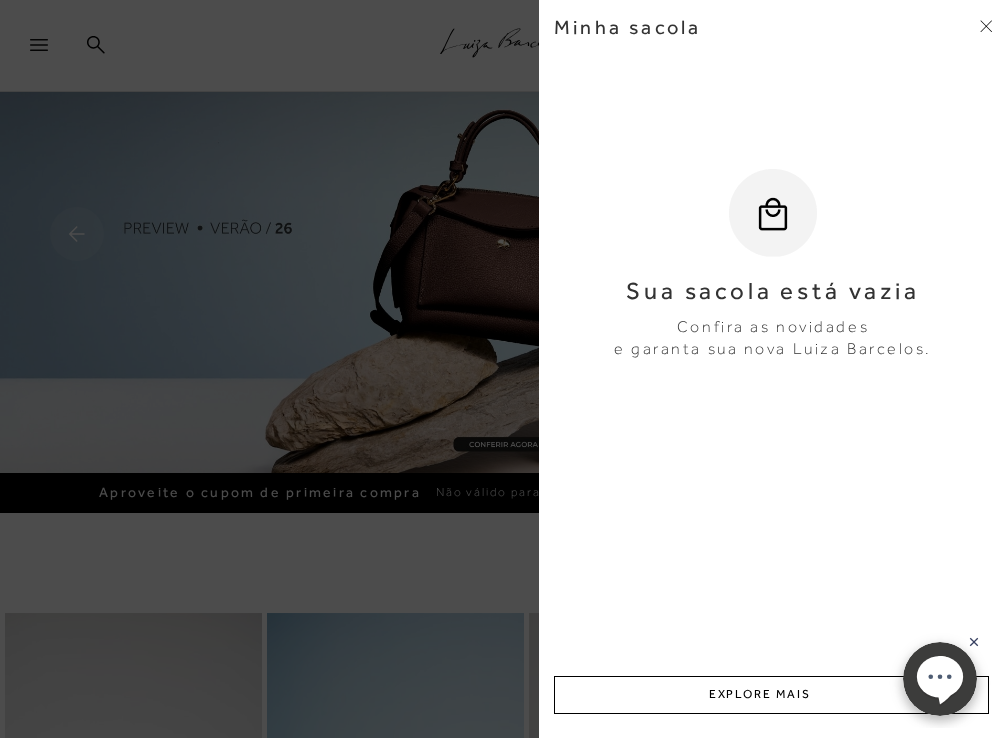 click at bounding box center [503, 369] 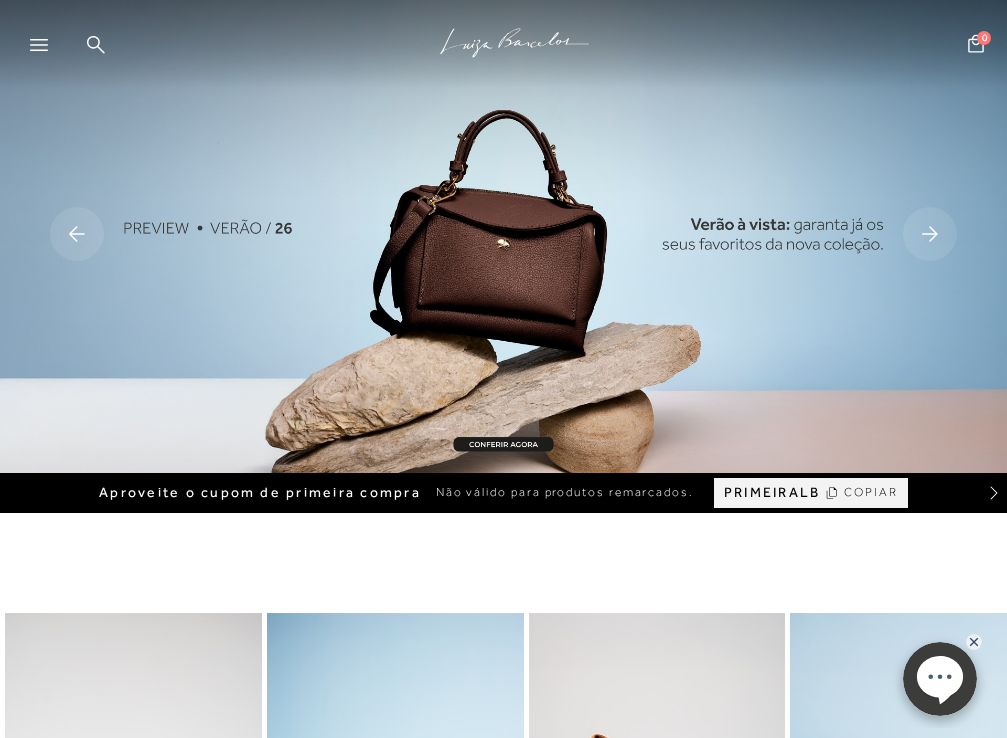 click 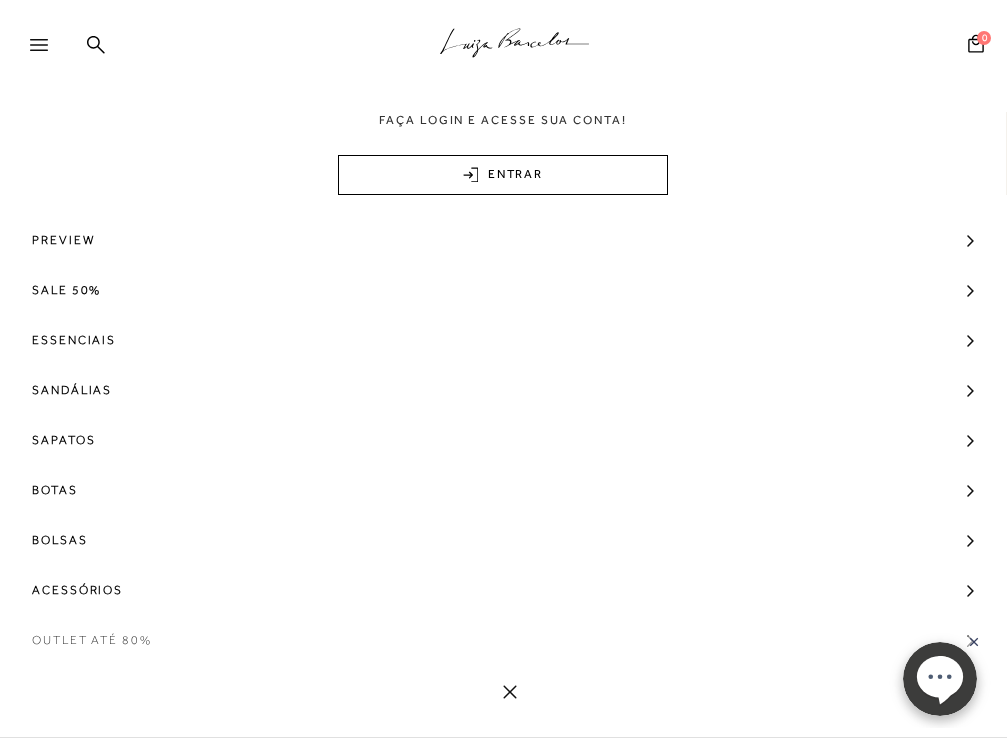 click on "Outlet até 80%" at bounding box center (92, 640) 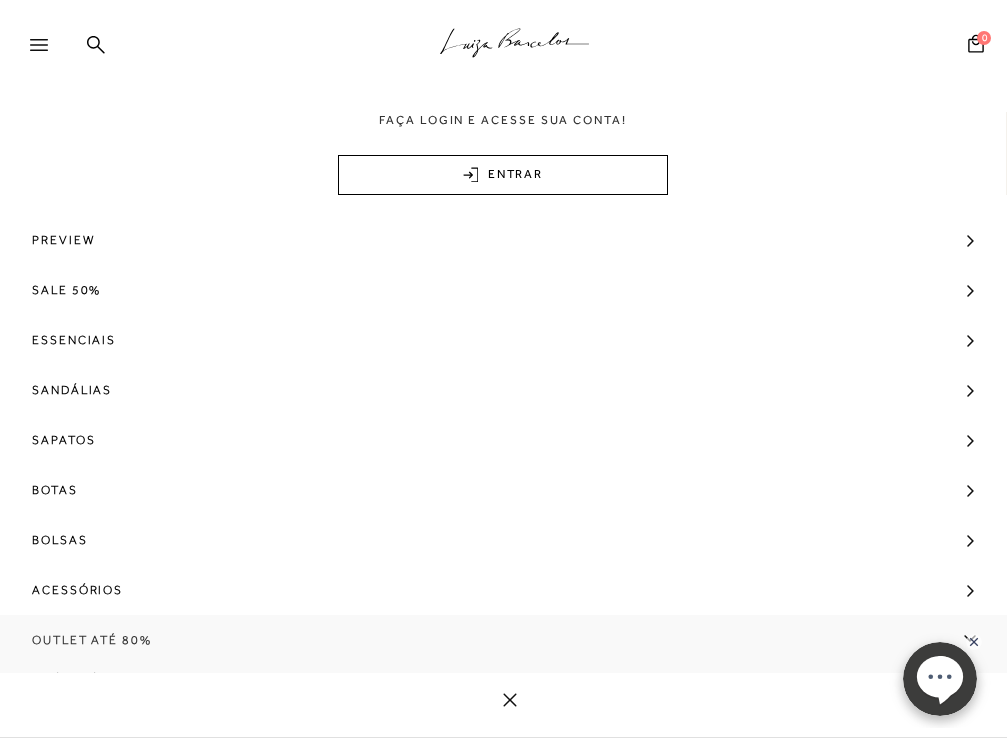 click on "Outlet até 80%" at bounding box center [92, 640] 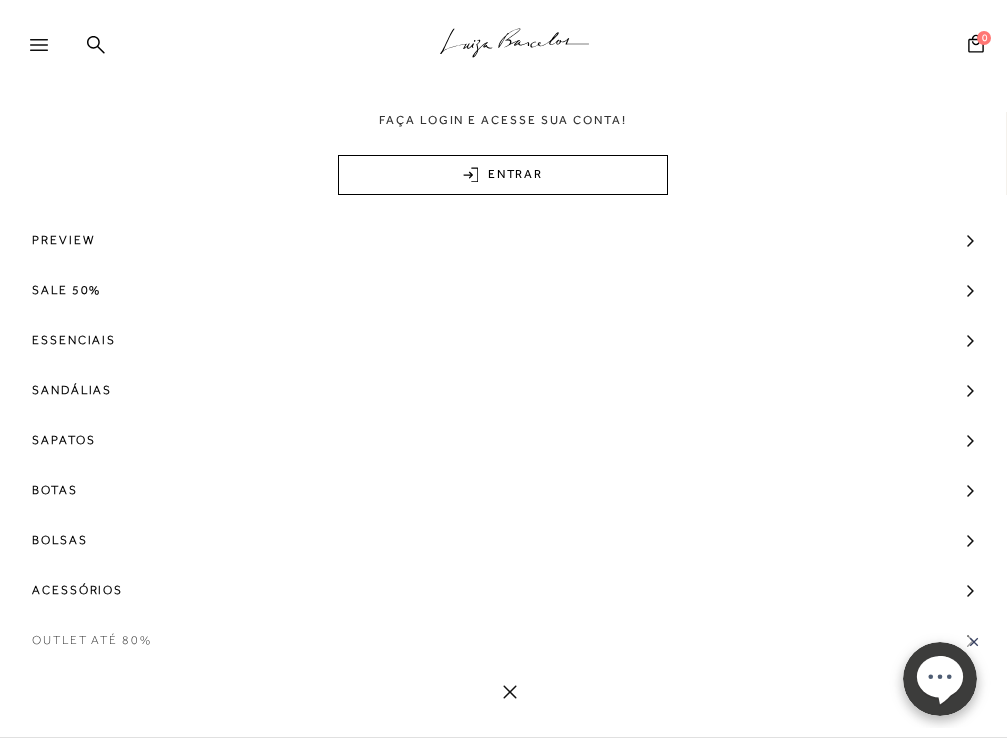 scroll, scrollTop: 157, scrollLeft: 0, axis: vertical 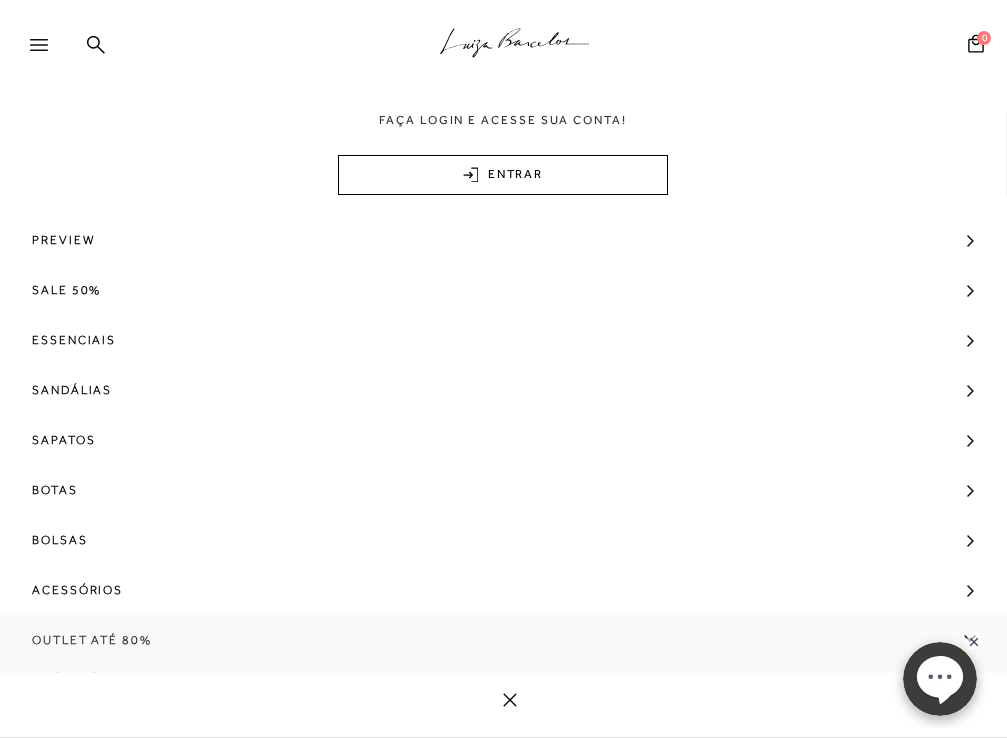 click on "Outlet até 80%" at bounding box center [92, 640] 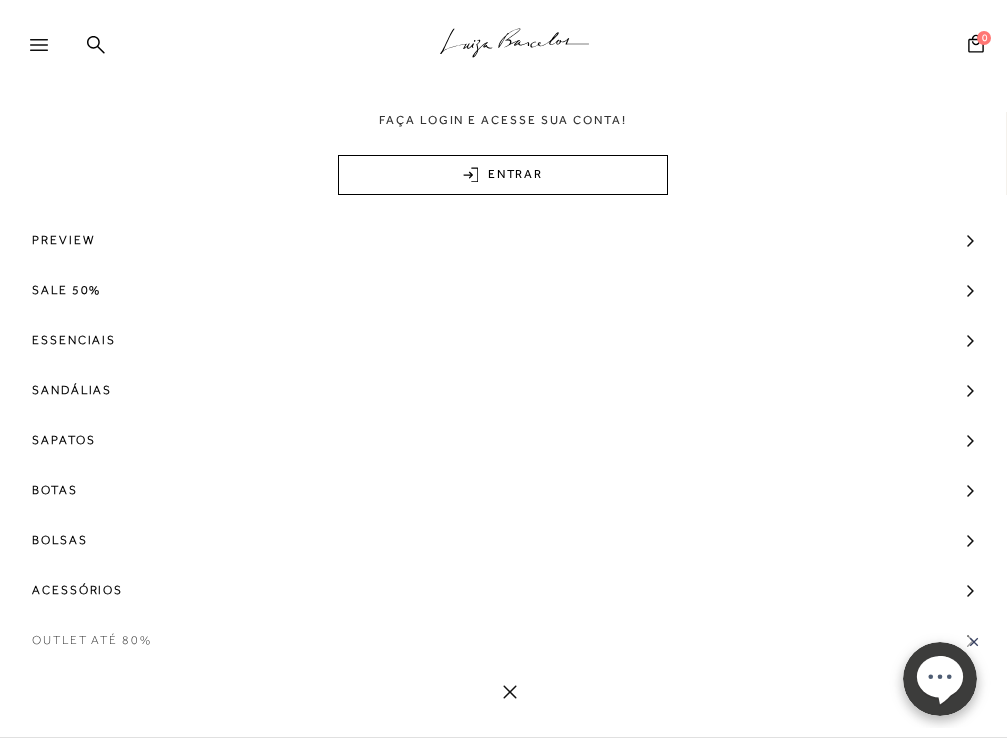 click on "Outlet até 80%" at bounding box center [92, 640] 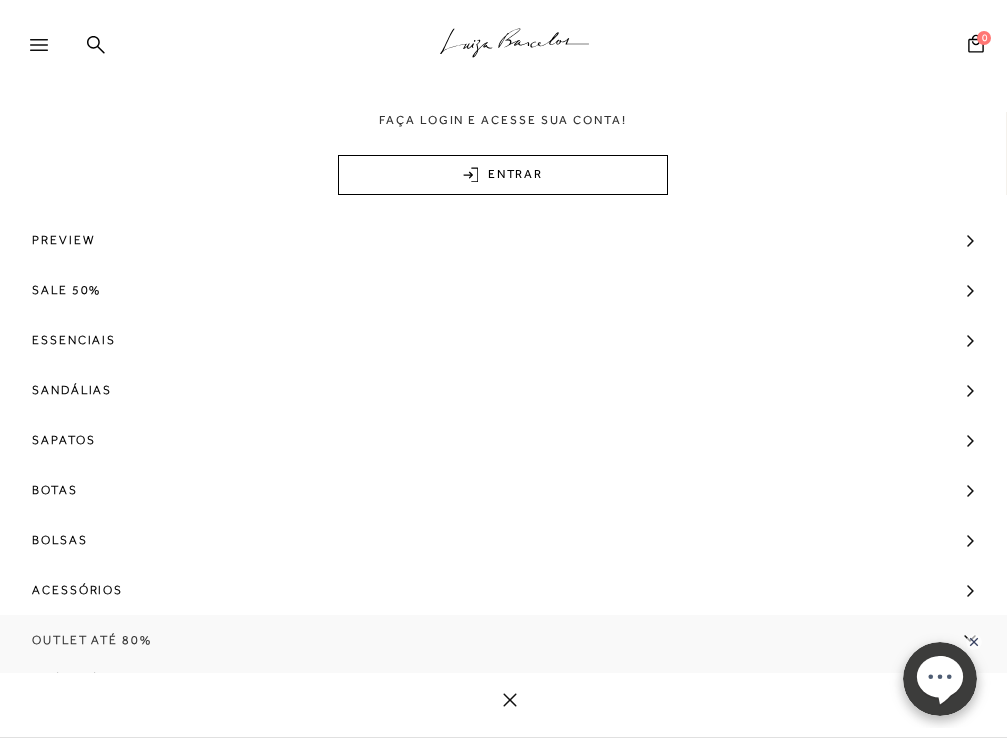 click on "Outlet até 80%" at bounding box center [503, 640] 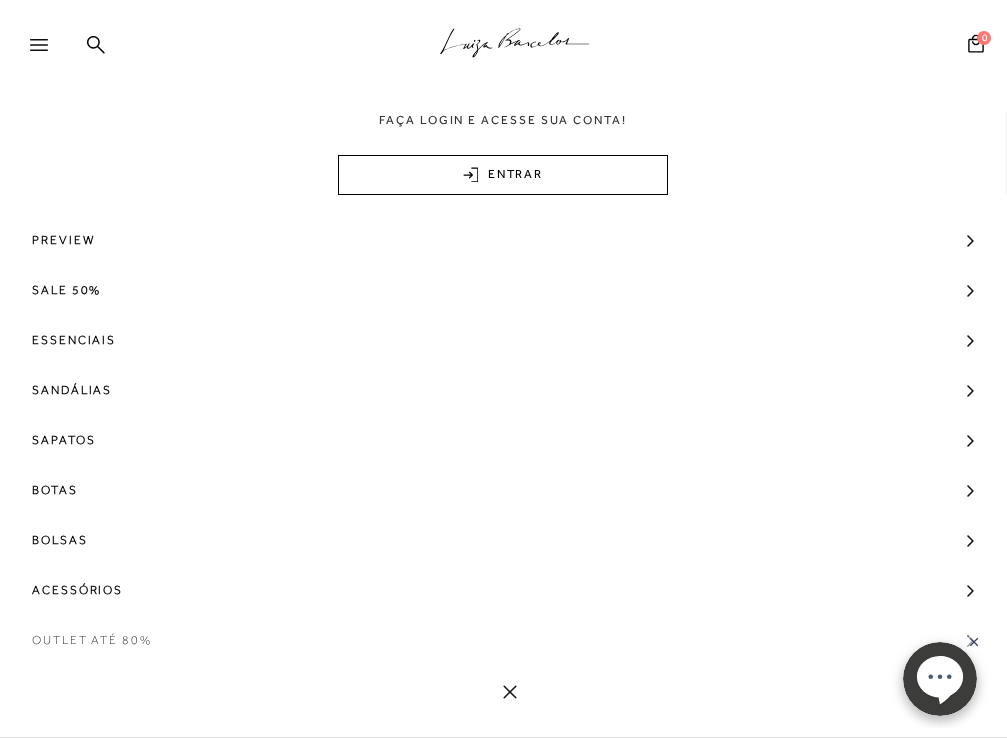 scroll, scrollTop: 2533, scrollLeft: 0, axis: vertical 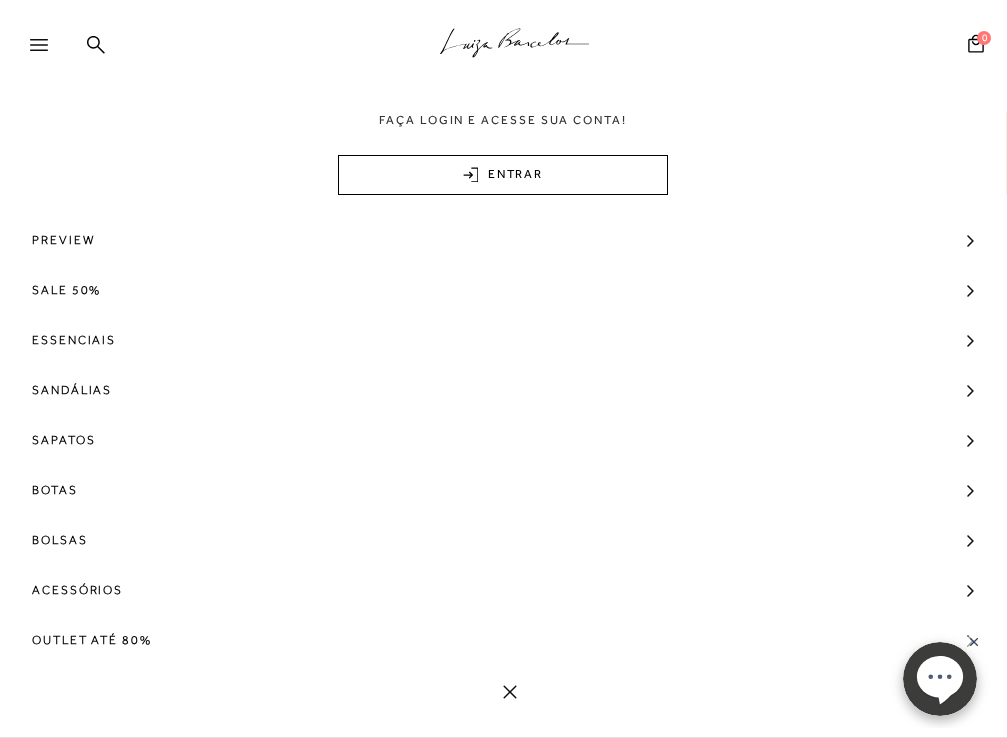 click 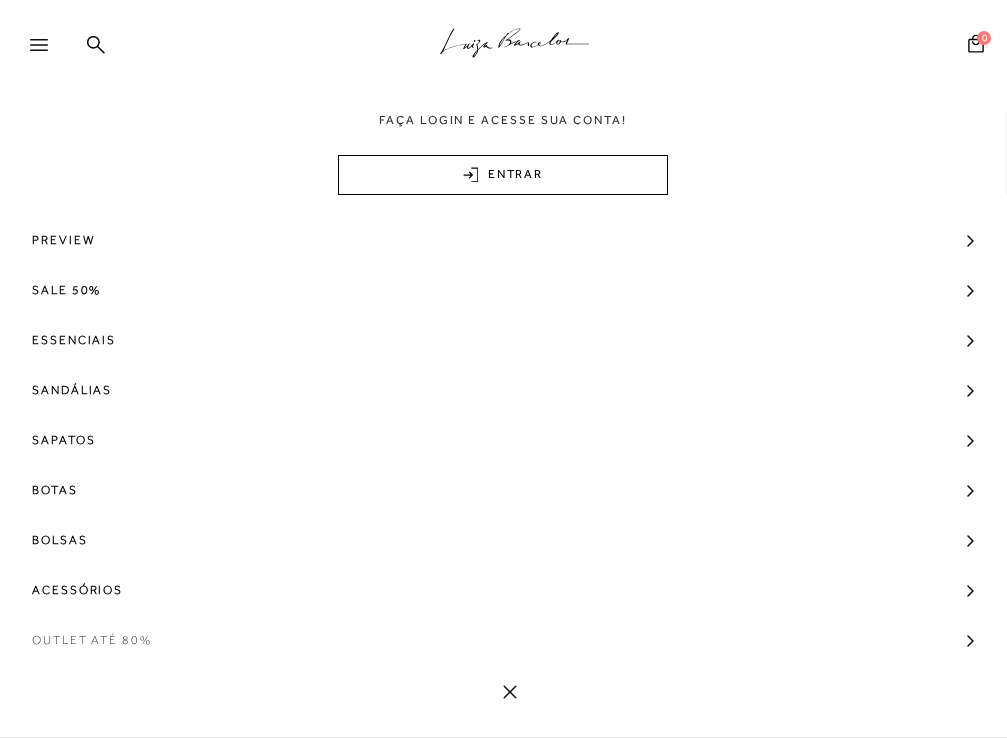 click on "Outlet até 80%" at bounding box center [503, 640] 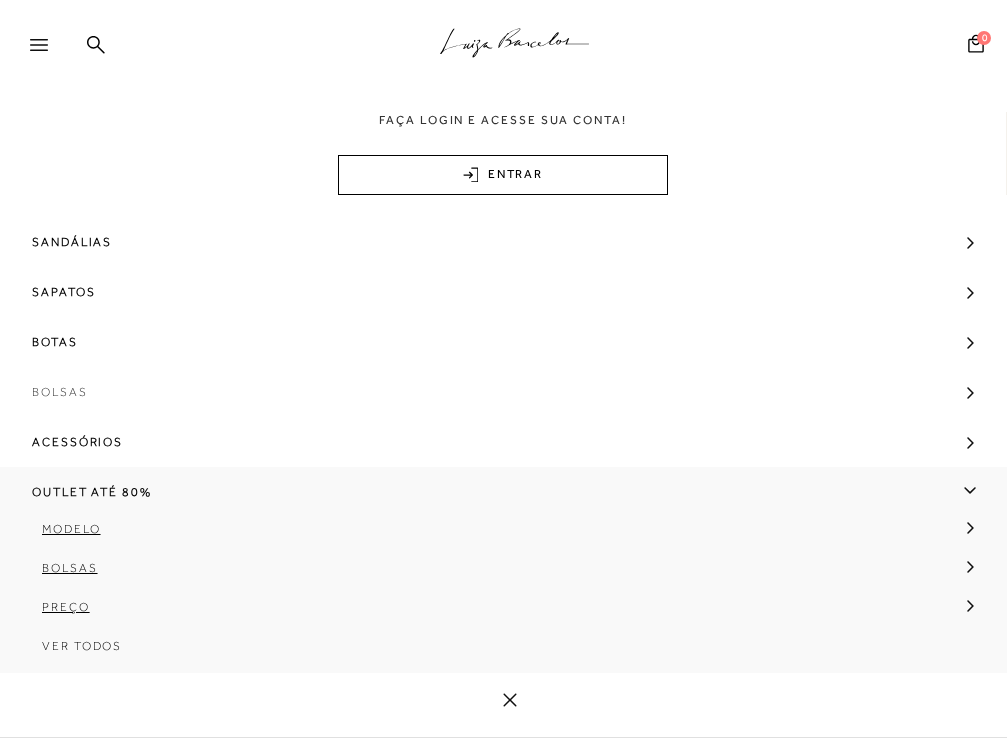 scroll, scrollTop: 176, scrollLeft: 0, axis: vertical 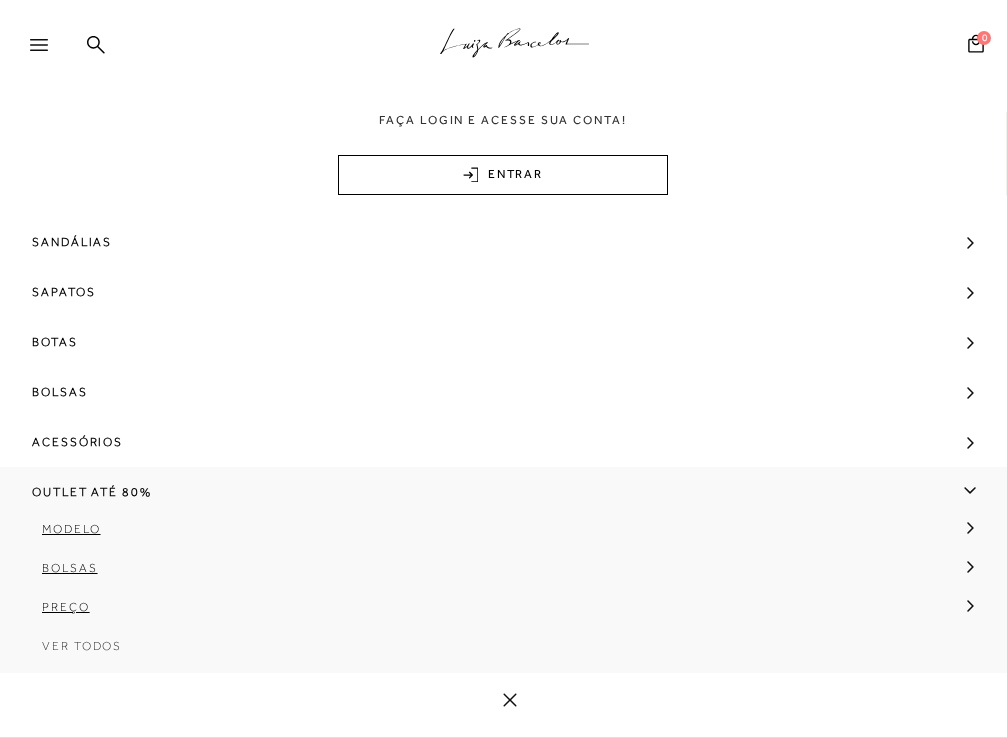 click on "Ver Todos" at bounding box center [82, 646] 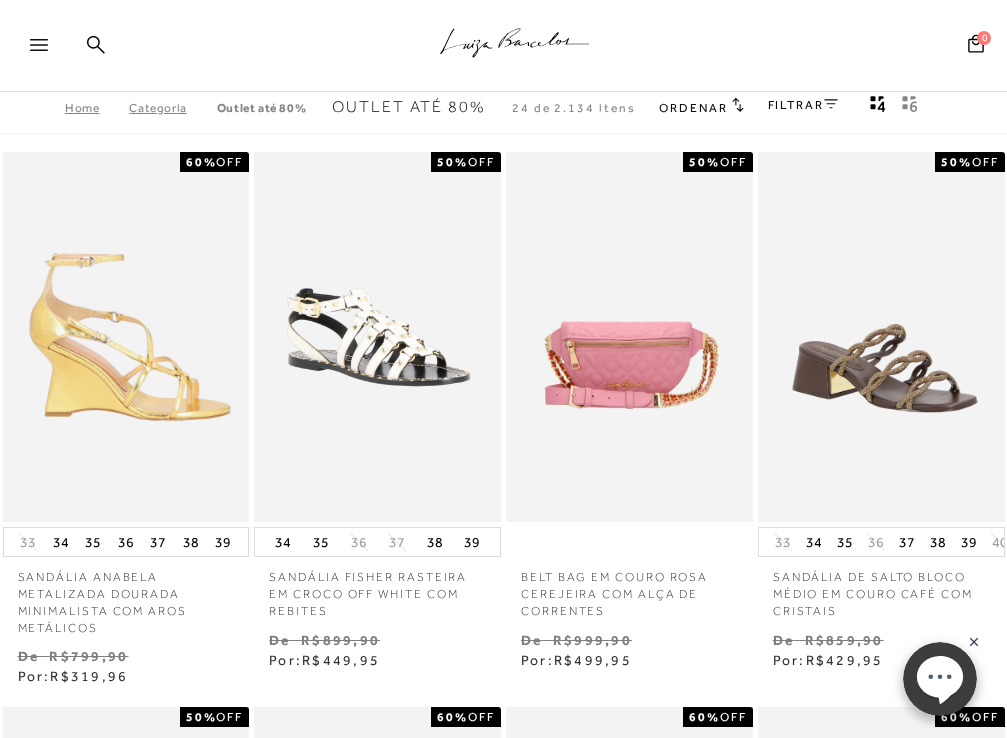 scroll, scrollTop: 0, scrollLeft: 0, axis: both 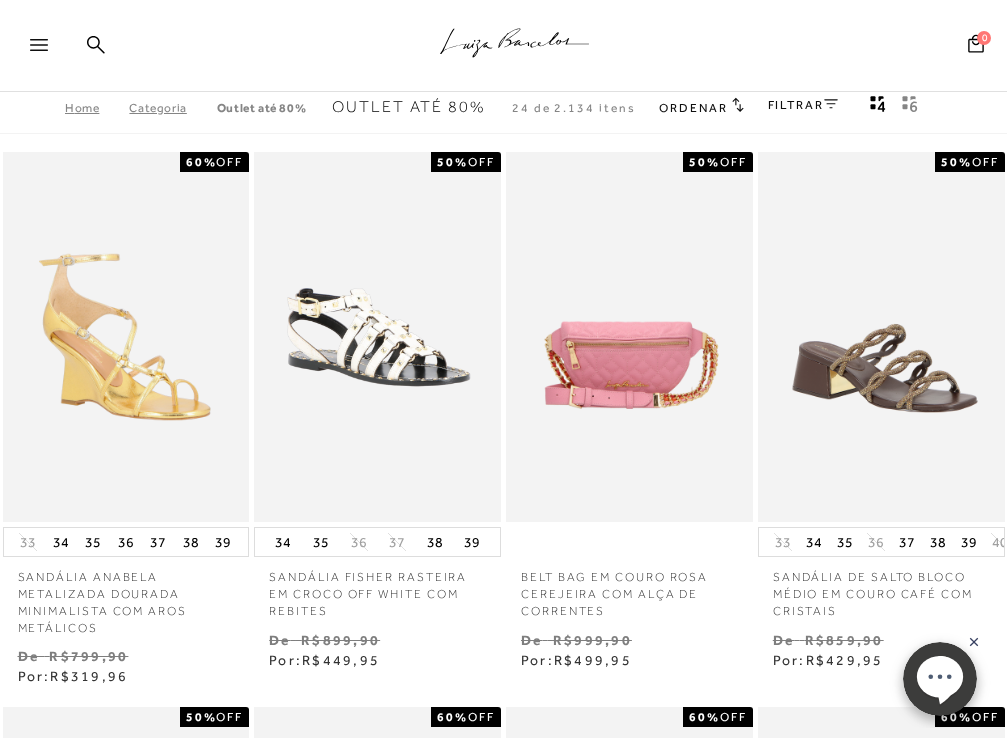 click 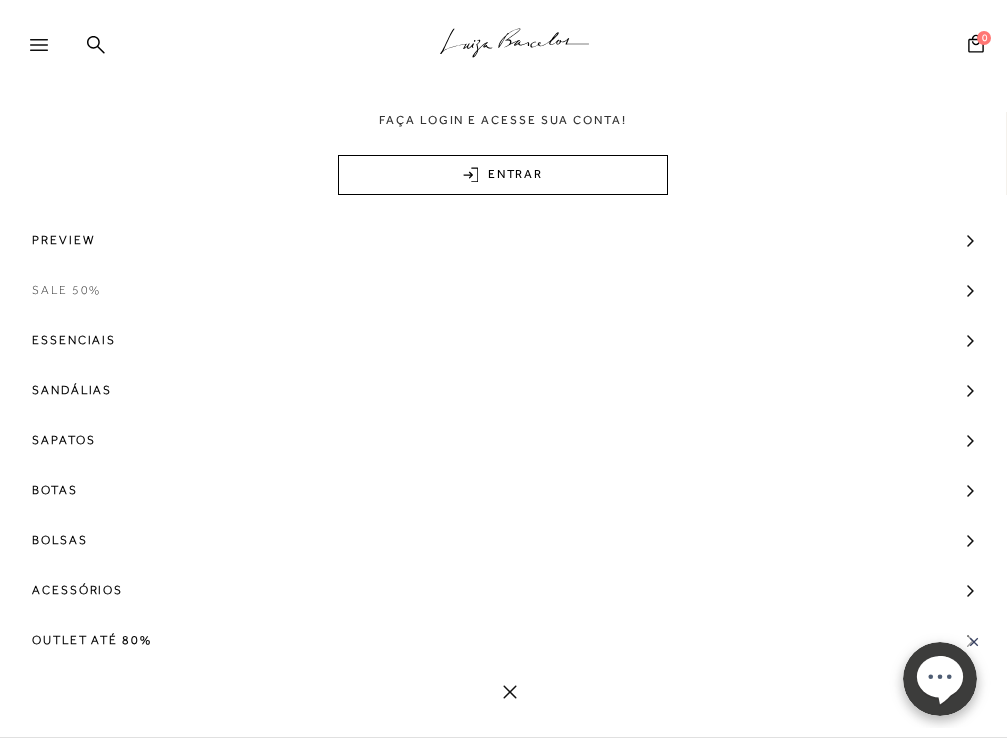 click on "SALE 50%" at bounding box center [66, 290] 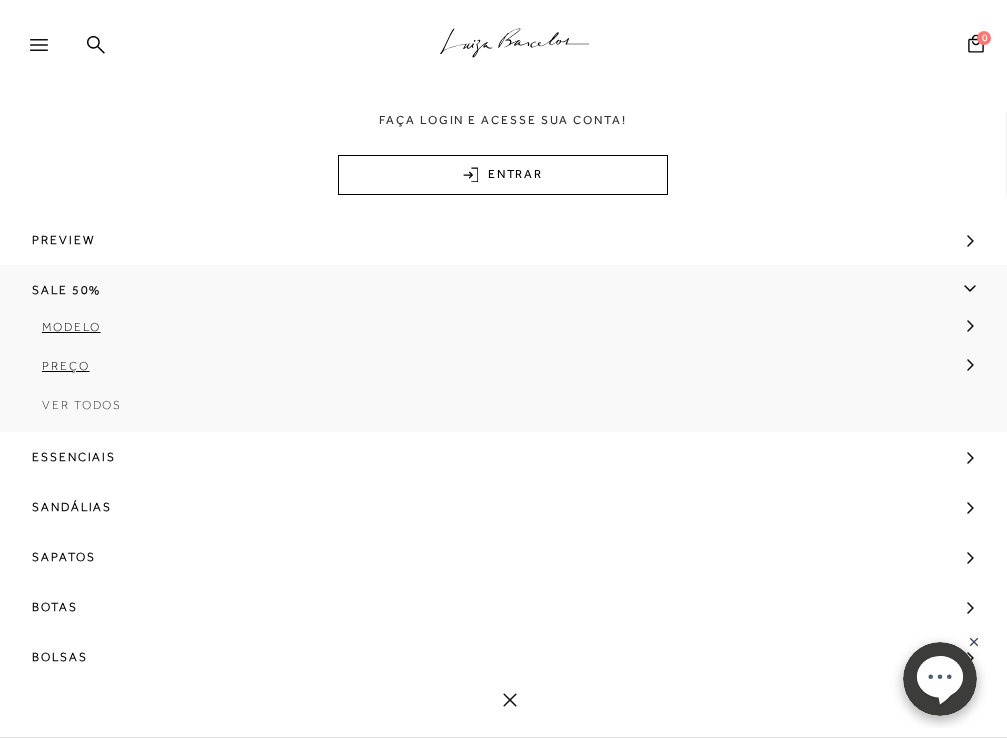 click on "Ver Todos" at bounding box center (82, 405) 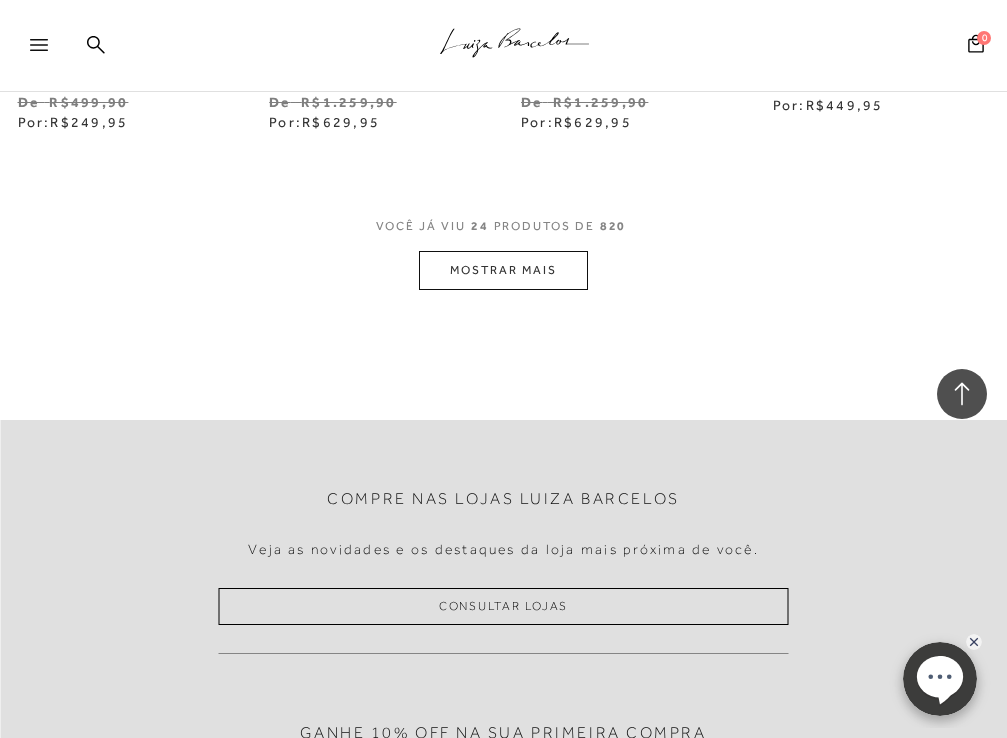 scroll, scrollTop: 3265, scrollLeft: 0, axis: vertical 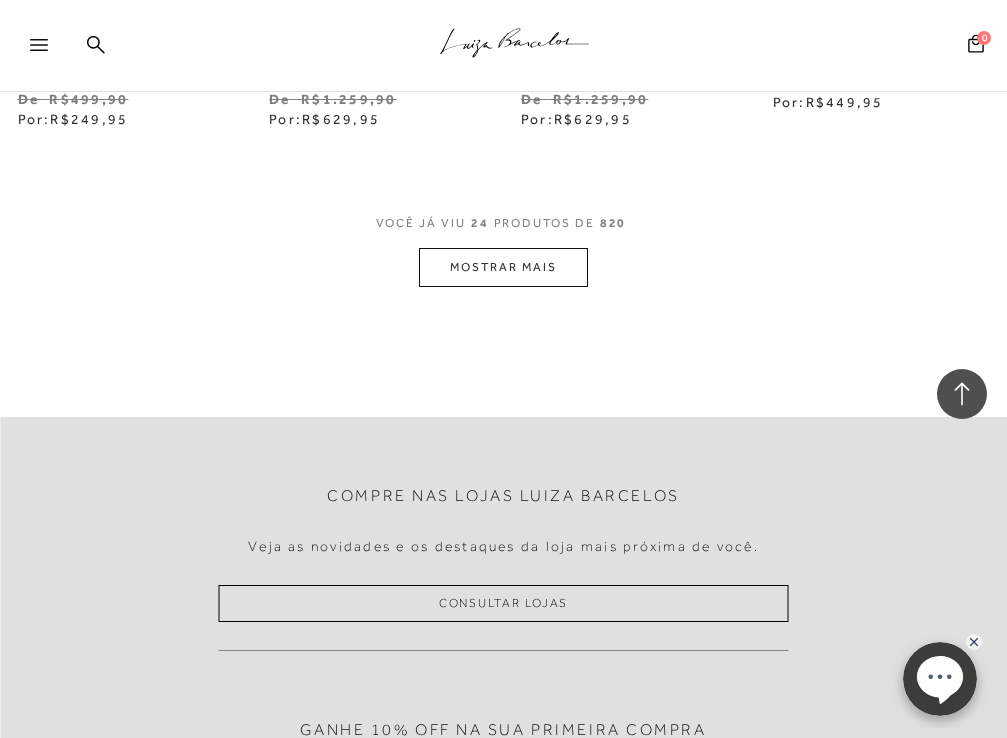 click on "MOSTRAR MAIS" at bounding box center [503, 267] 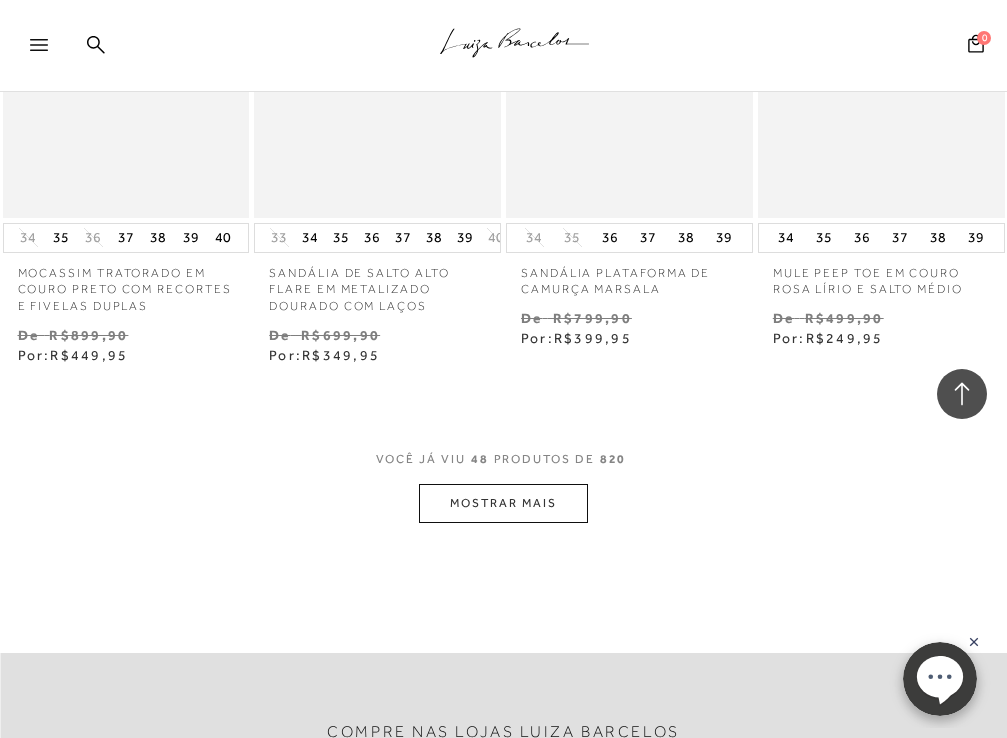 scroll, scrollTop: 6298, scrollLeft: 0, axis: vertical 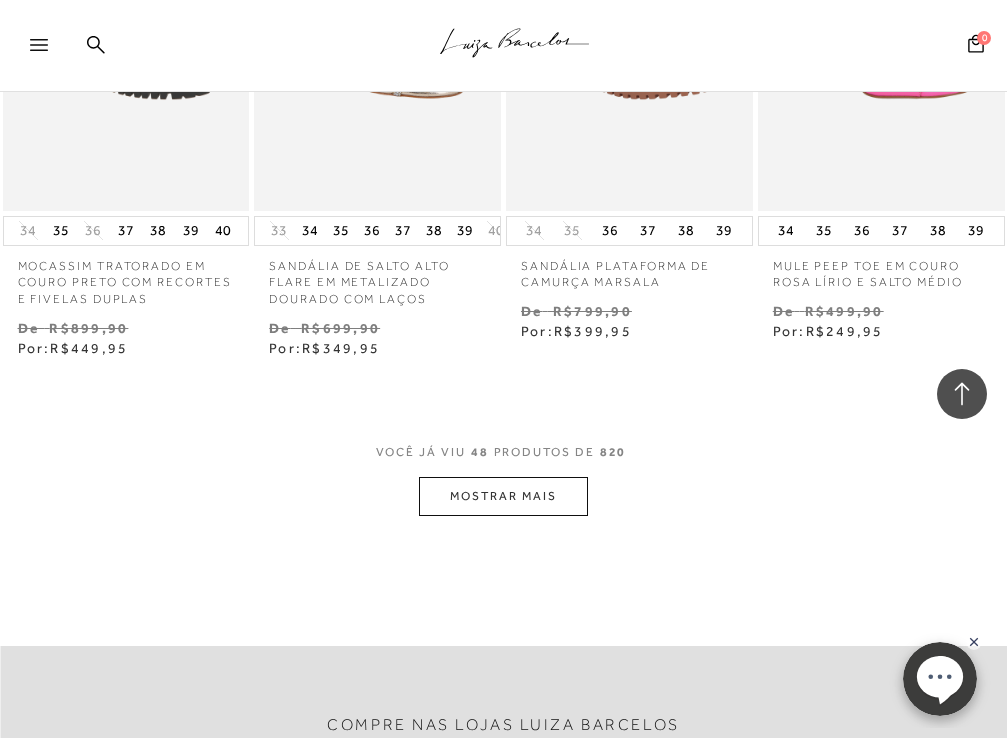 click on "MOSTRAR MAIS" at bounding box center (503, 496) 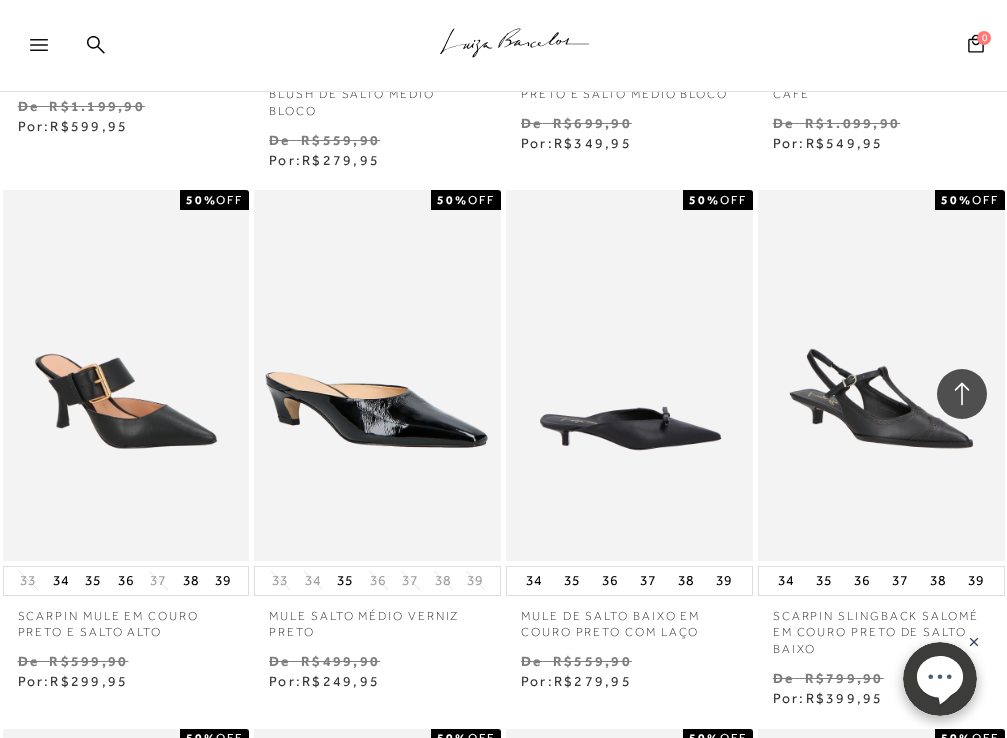 scroll, scrollTop: 8149, scrollLeft: 0, axis: vertical 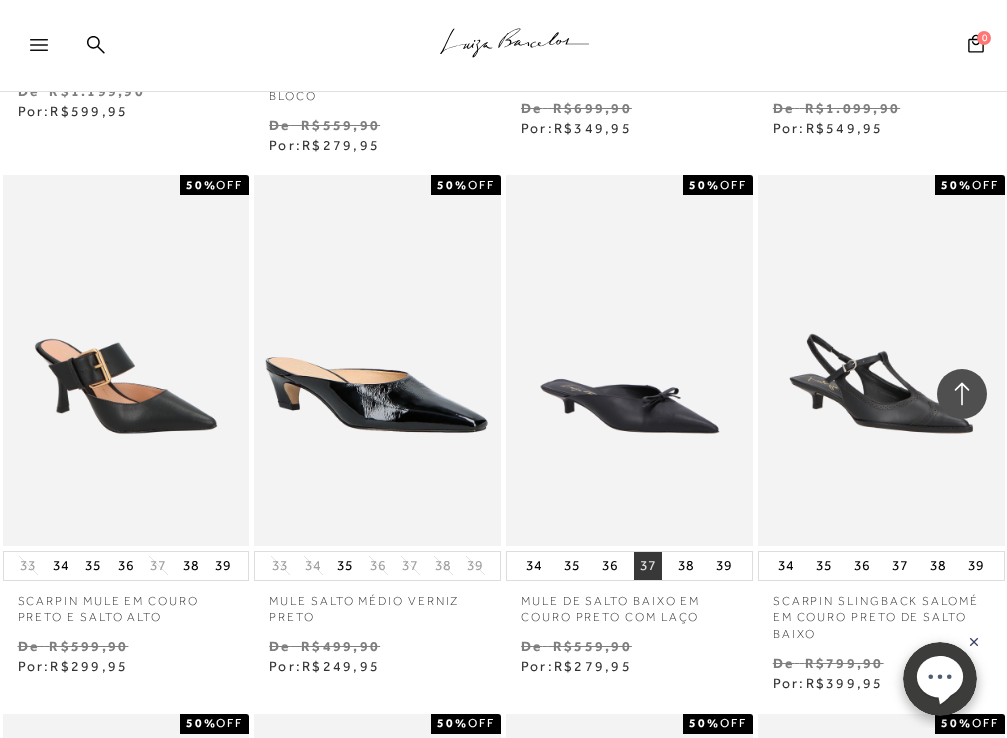 click on "37" at bounding box center [648, 566] 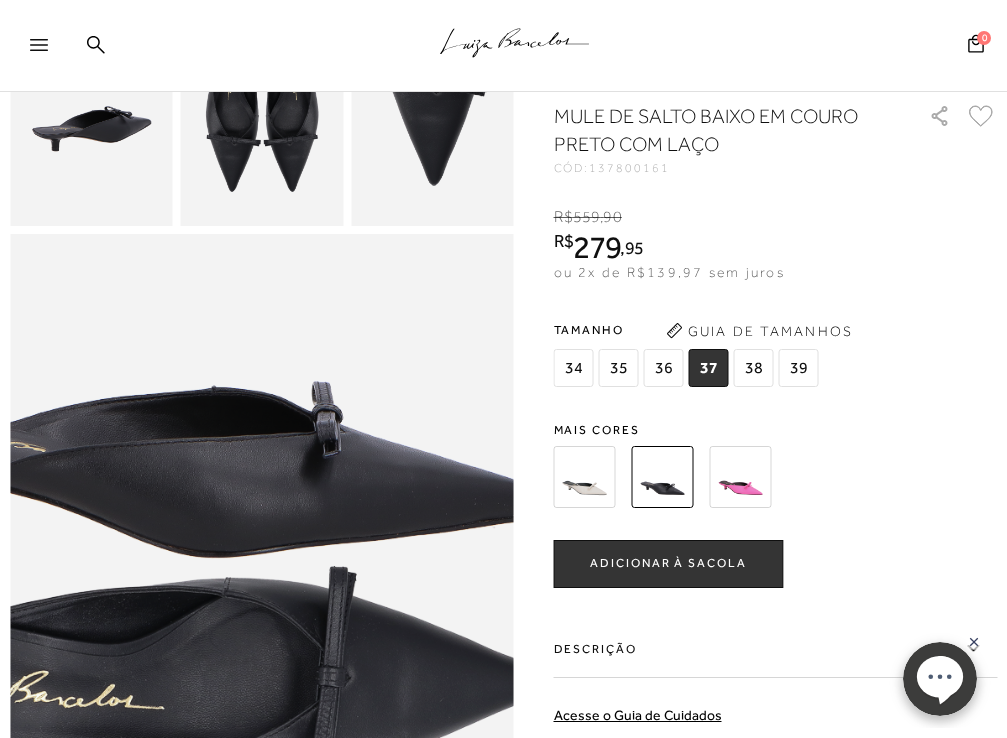 scroll, scrollTop: 567, scrollLeft: 0, axis: vertical 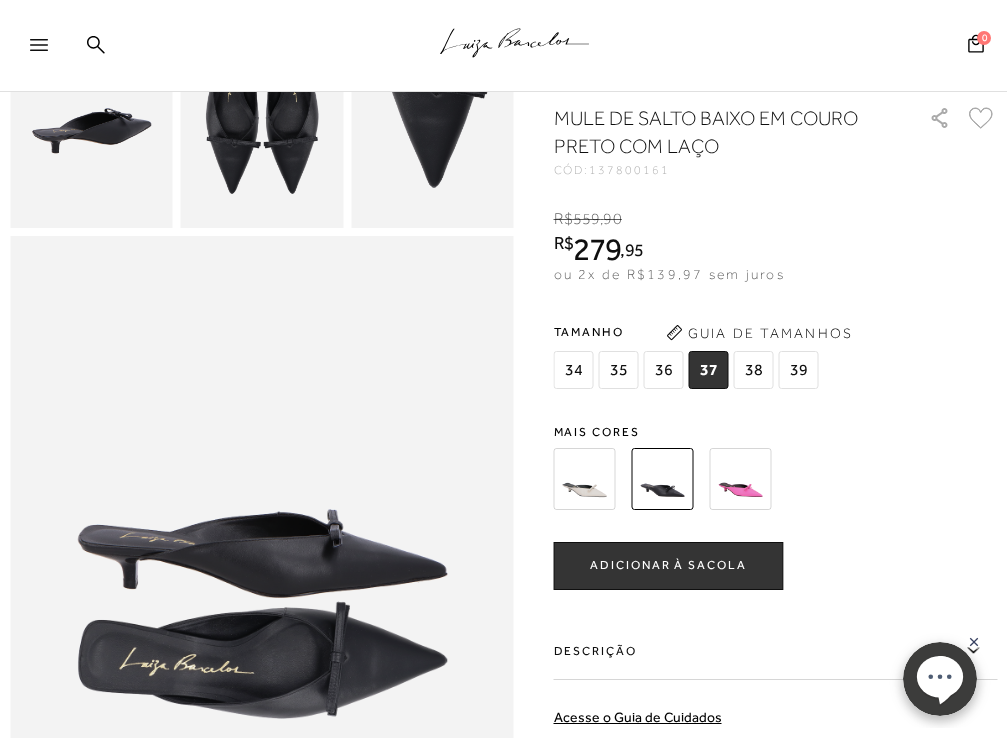 click on "ADICIONAR À SACOLA" at bounding box center [668, 566] 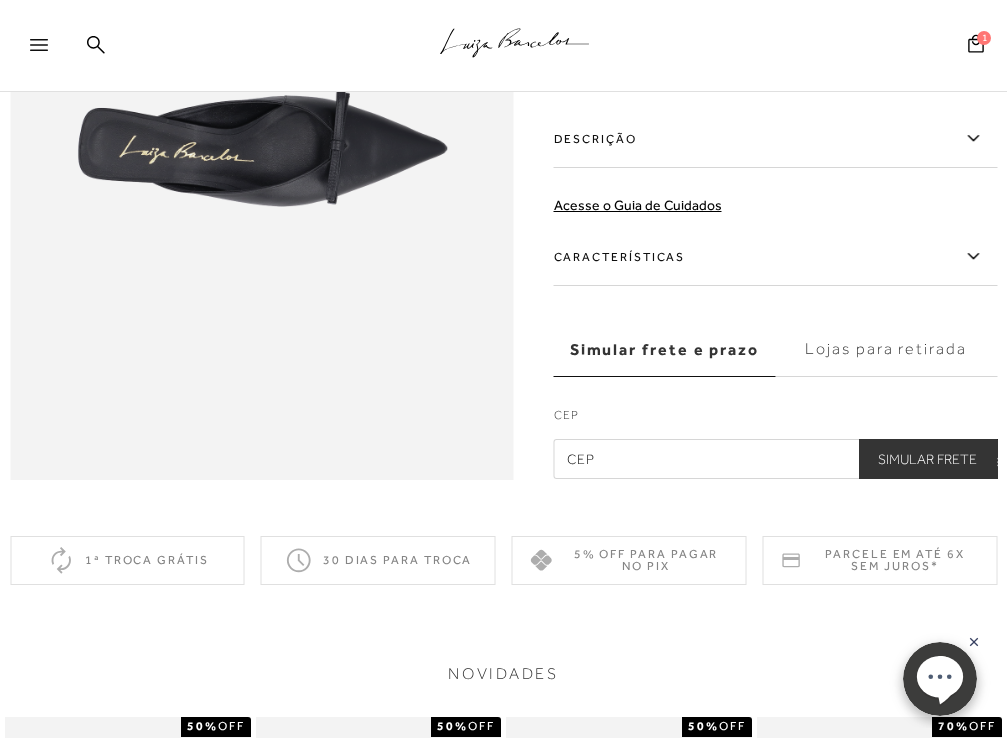 scroll, scrollTop: 1089, scrollLeft: 0, axis: vertical 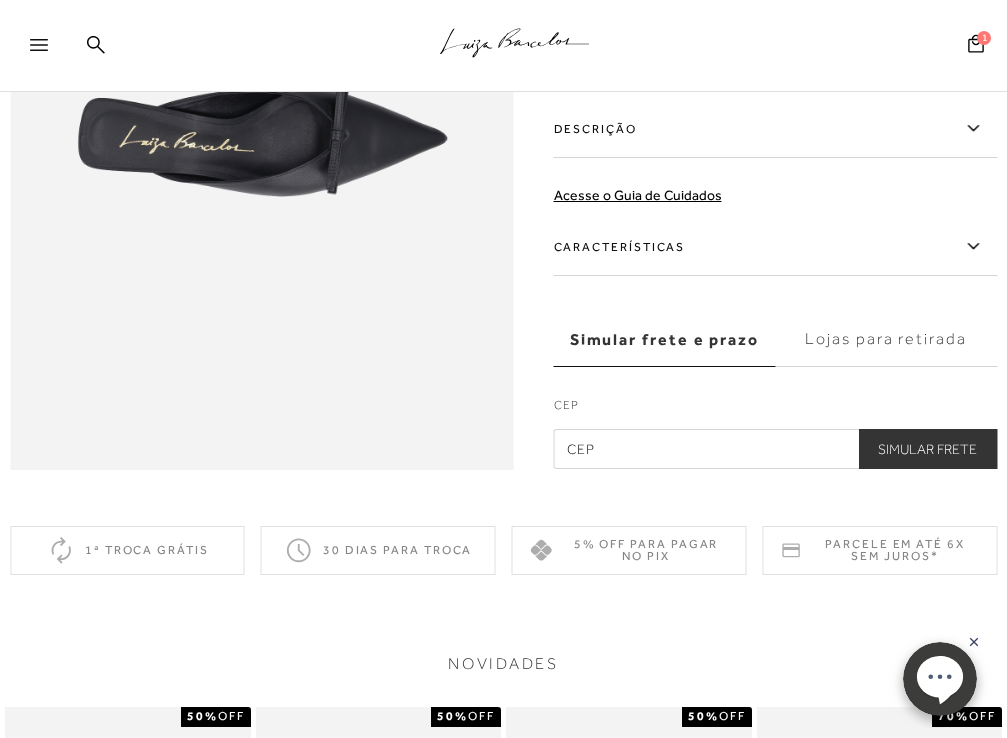click at bounding box center [776, 450] 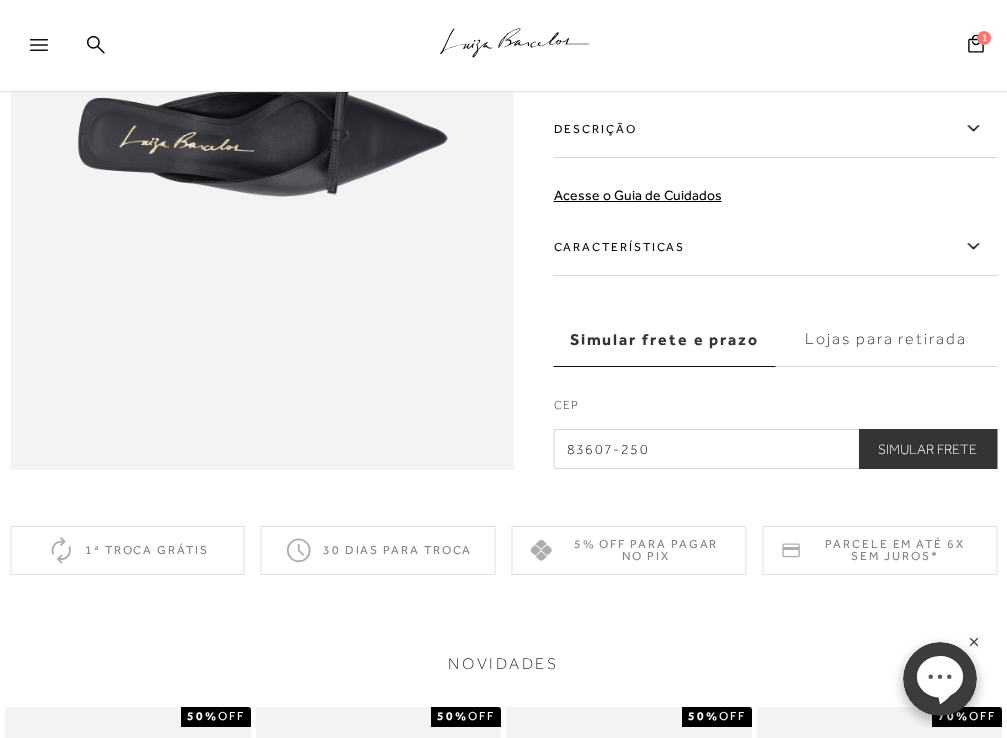 type on "83607-250" 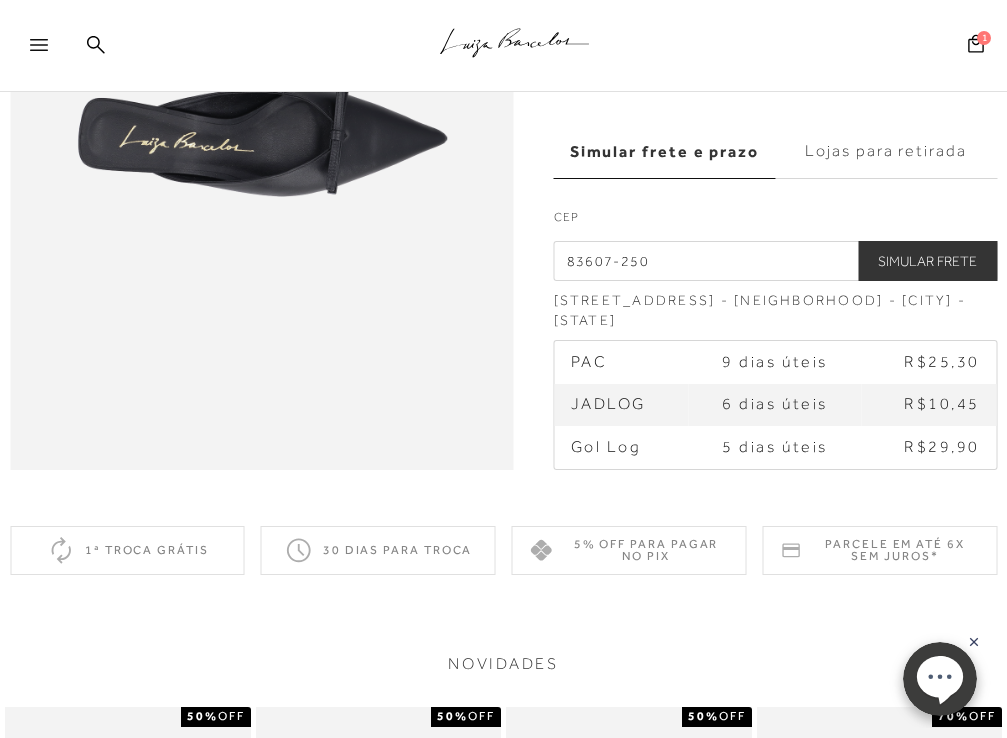 click on "JADLOG" at bounding box center (608, 404) 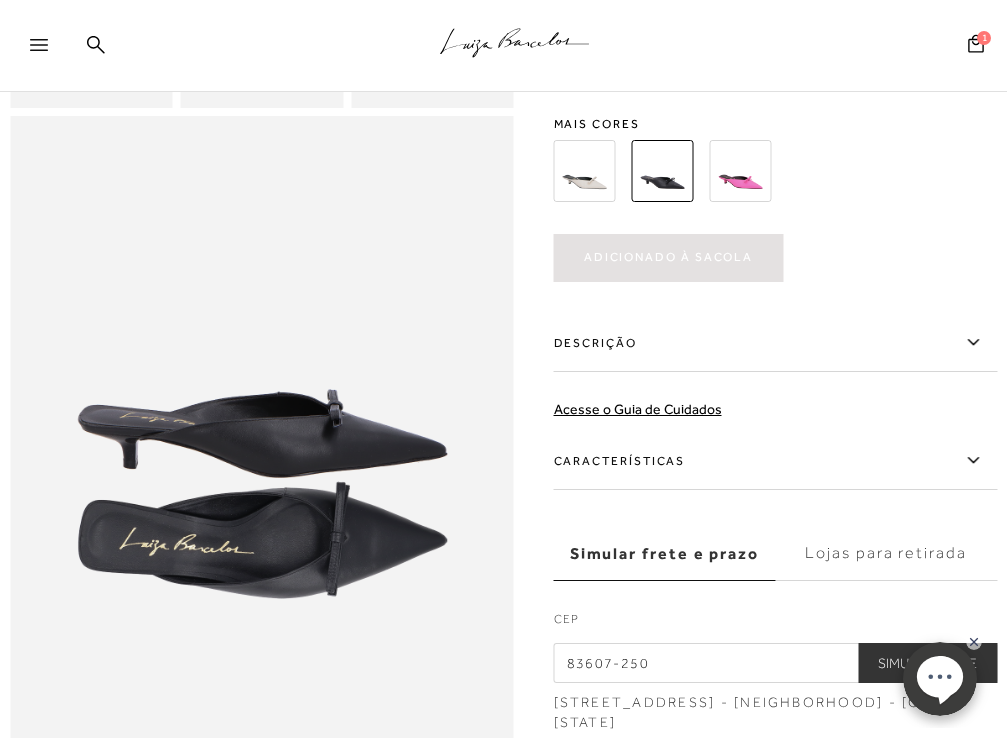 scroll, scrollTop: 671, scrollLeft: 0, axis: vertical 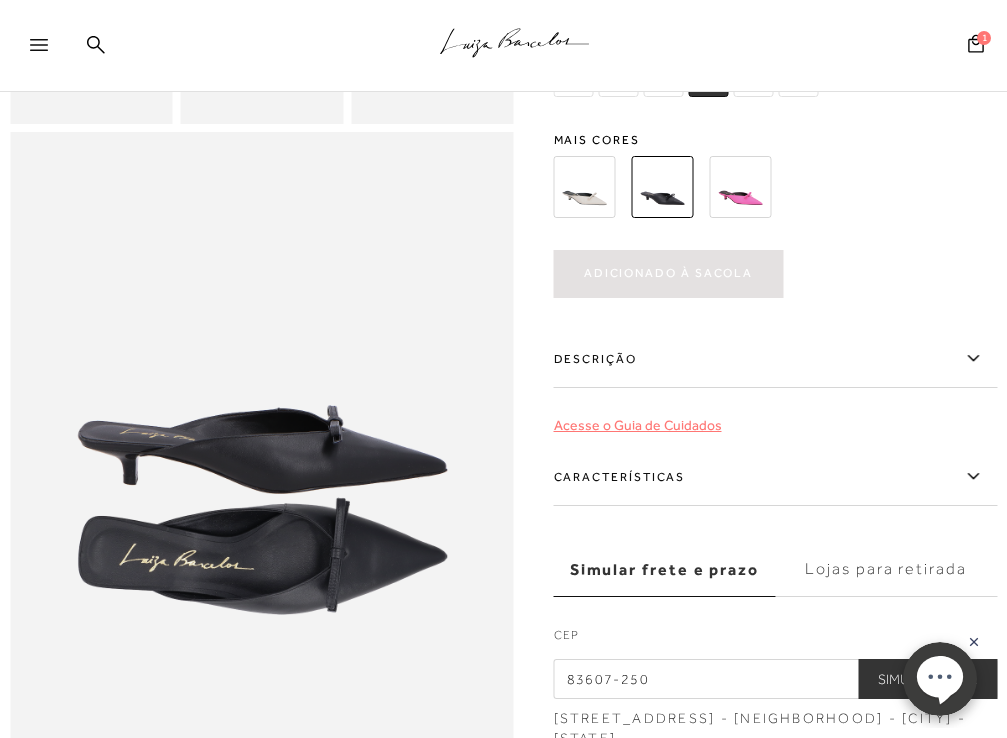 click on "Acesse o Guia de Cuidados" at bounding box center (638, 425) 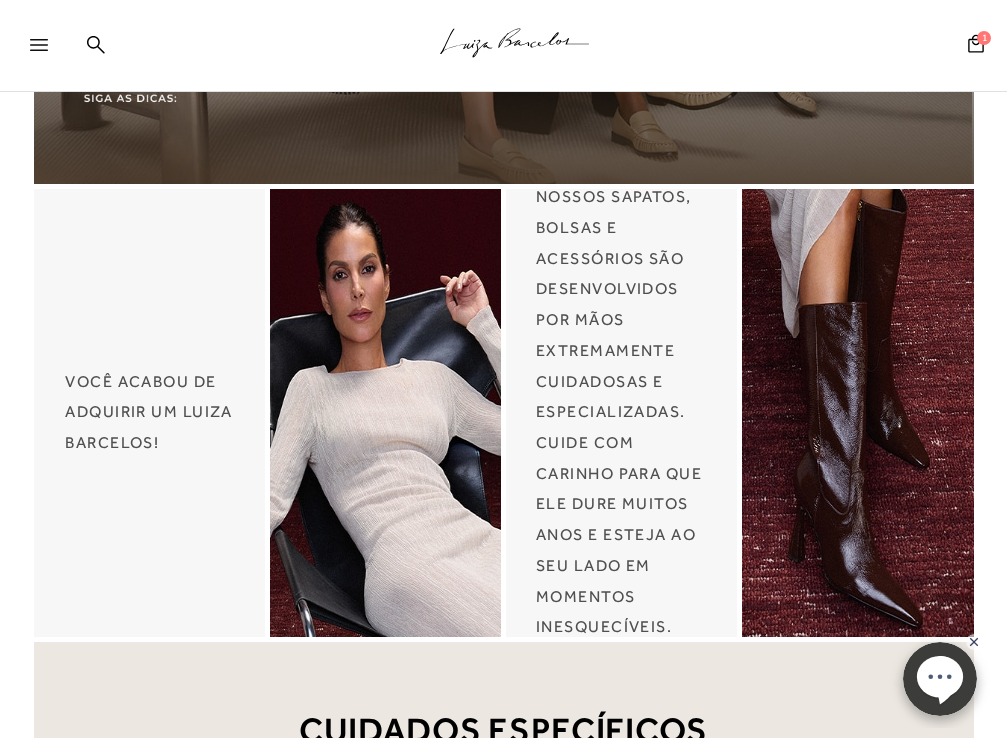 scroll, scrollTop: 442, scrollLeft: 0, axis: vertical 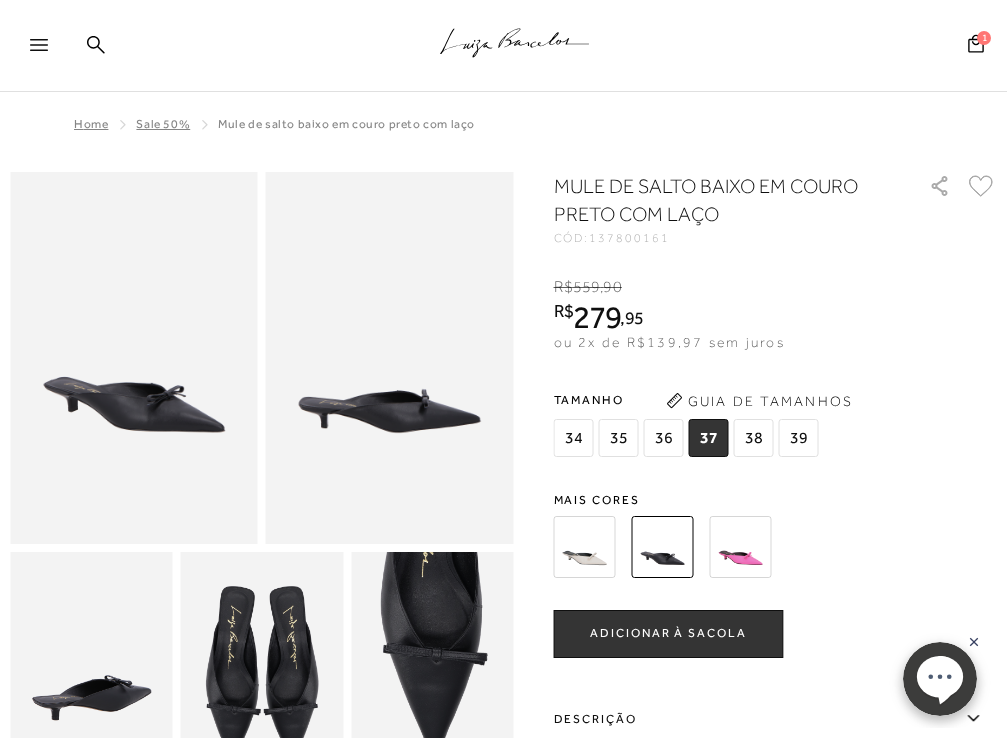 click on "38" at bounding box center [754, 438] 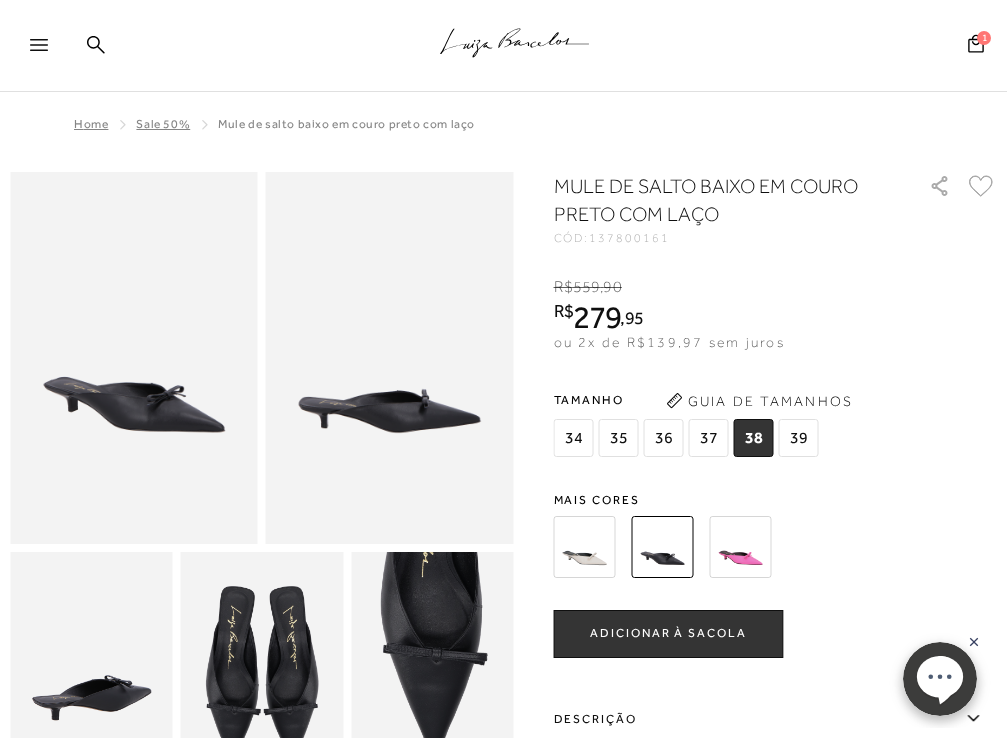 click on "ADICIONAR À SACOLA" at bounding box center [668, 633] 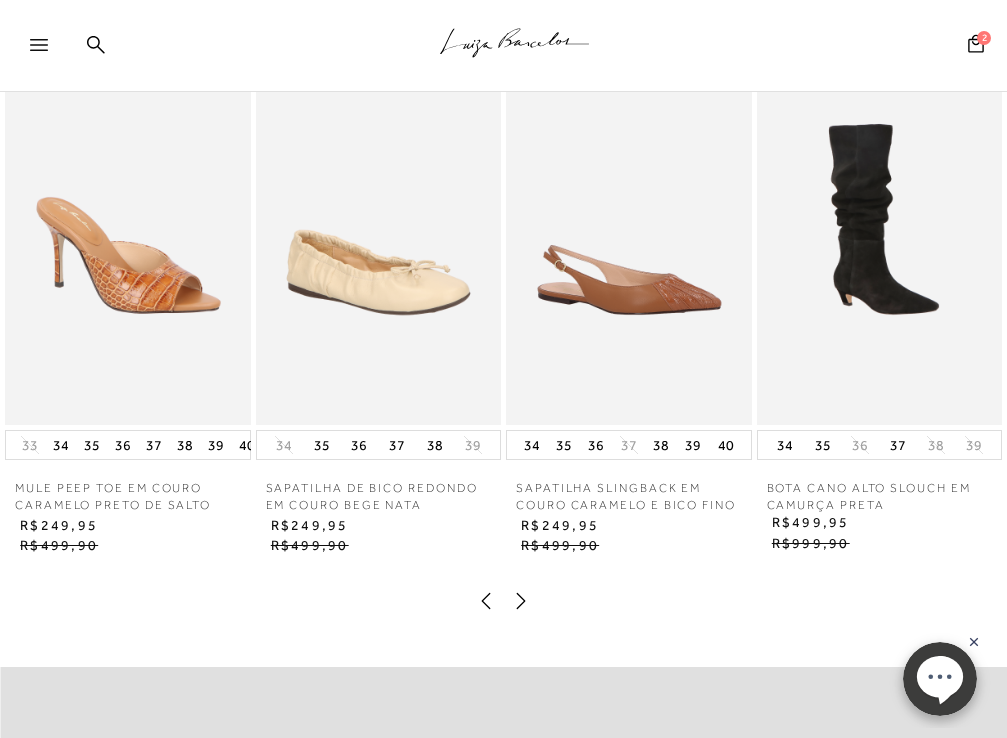 scroll, scrollTop: 1690, scrollLeft: 0, axis: vertical 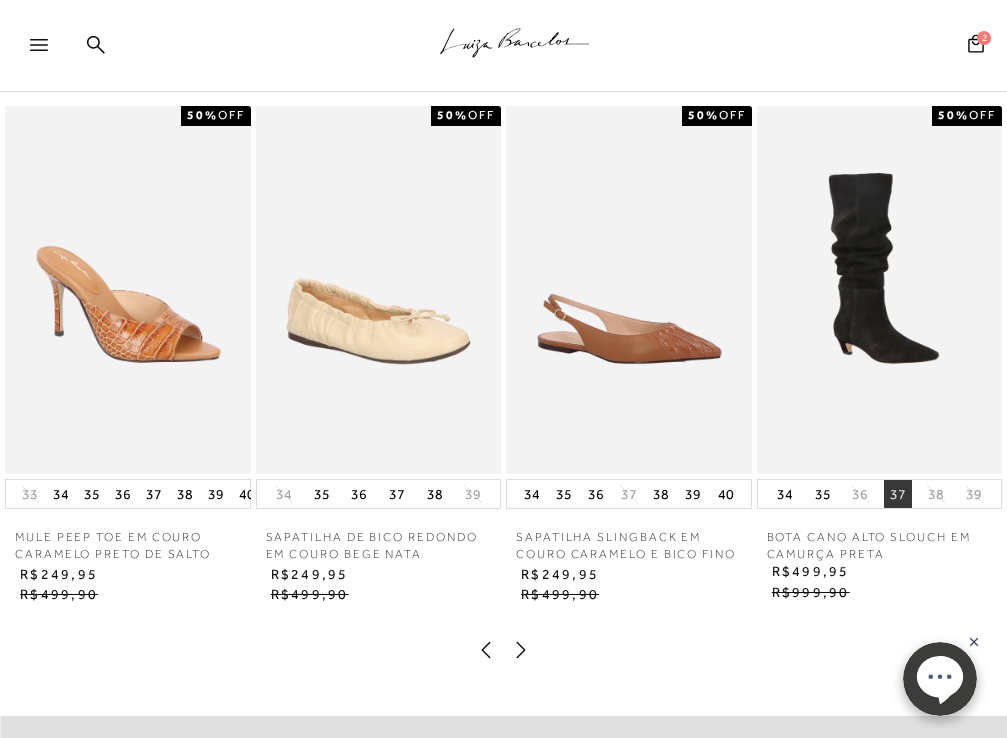 click on "37" at bounding box center [898, 494] 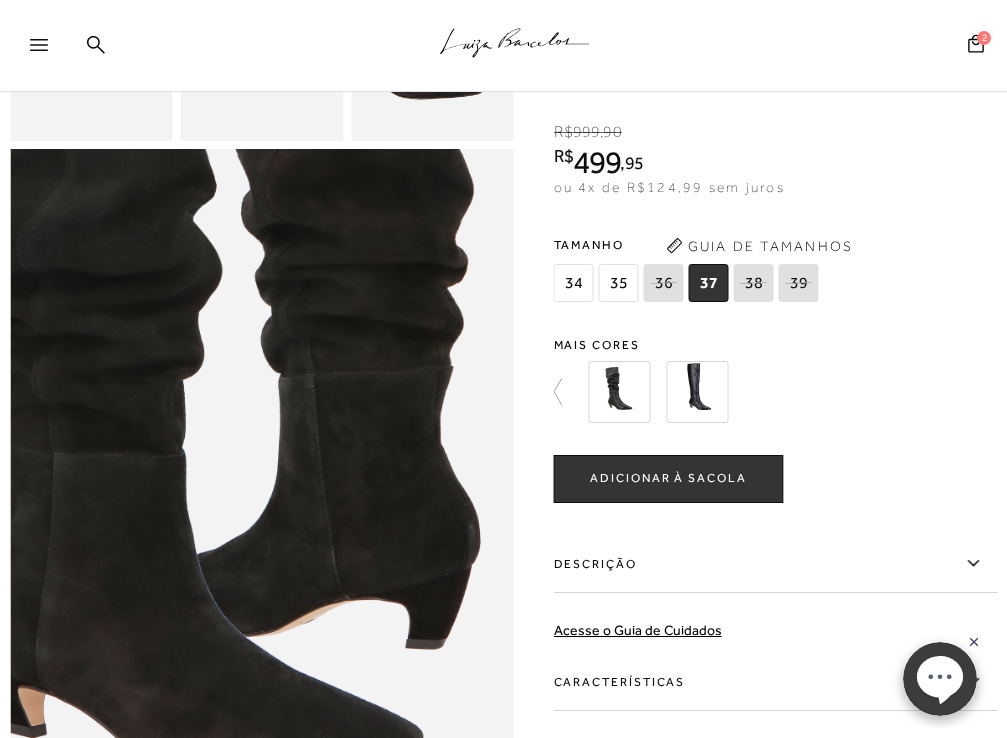 scroll, scrollTop: 648, scrollLeft: 0, axis: vertical 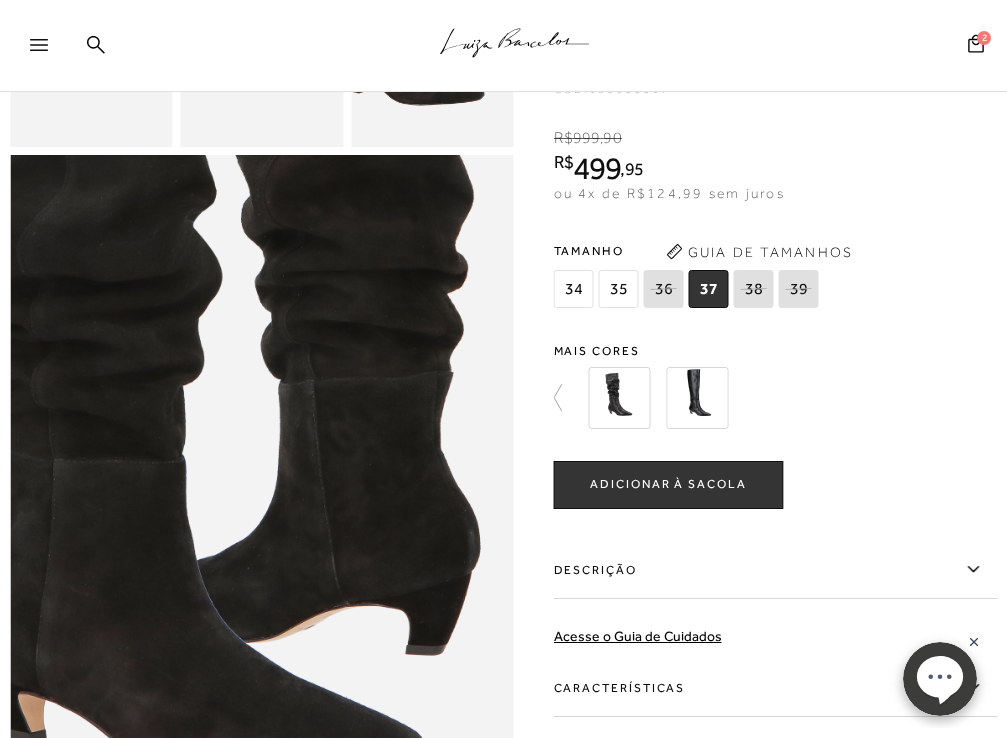 click at bounding box center (698, 398) 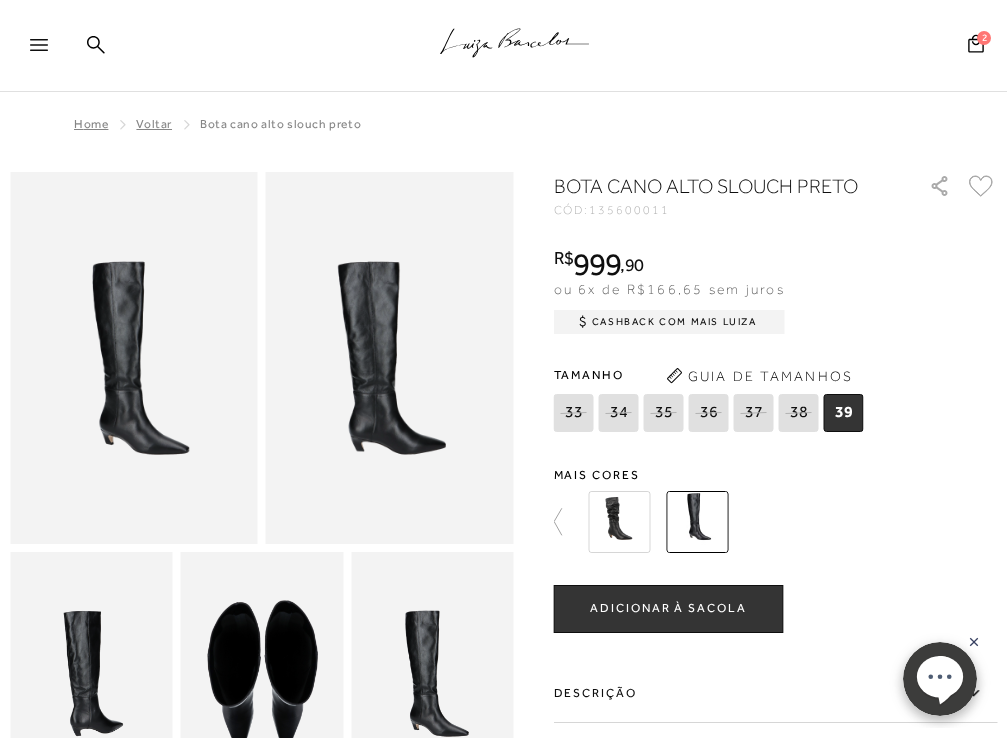 scroll, scrollTop: 0, scrollLeft: 0, axis: both 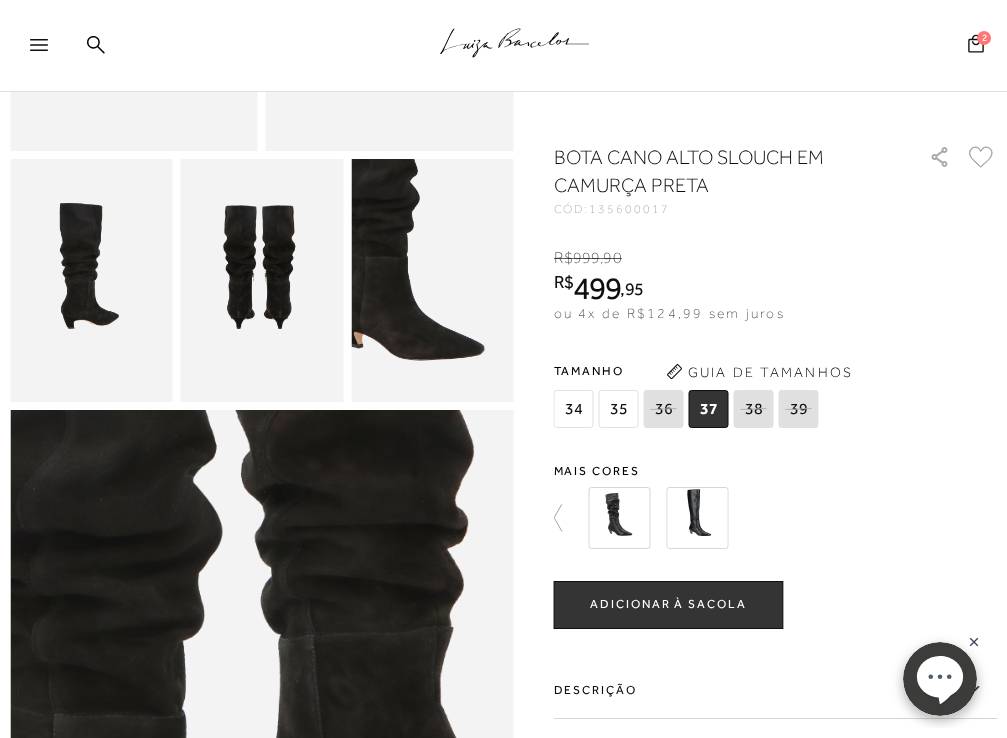 click 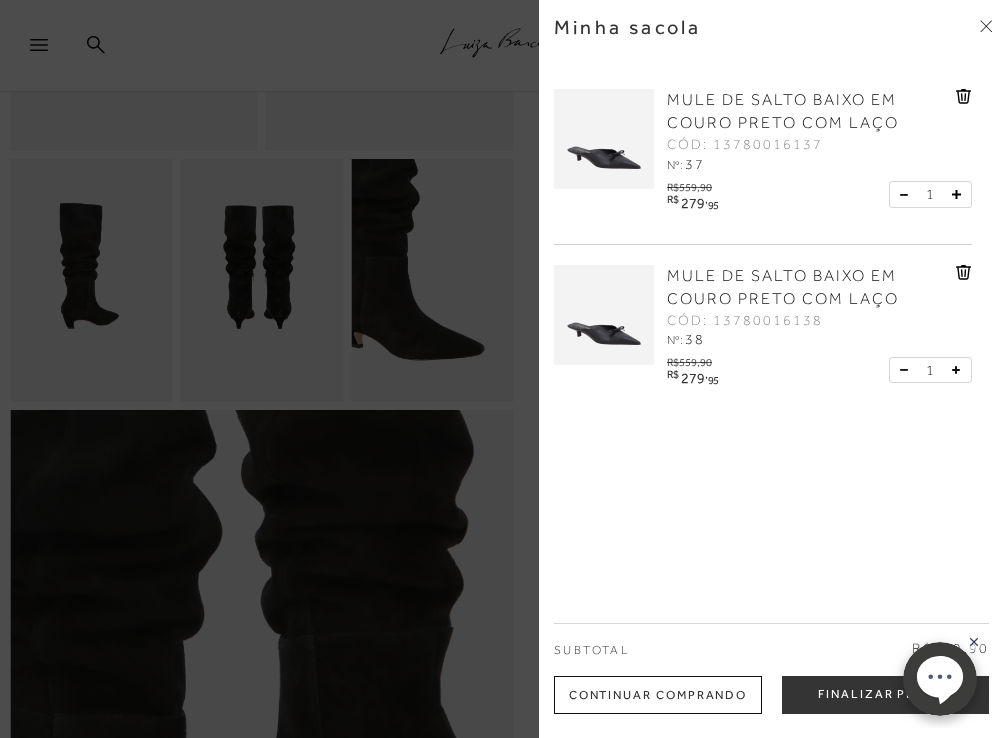 click 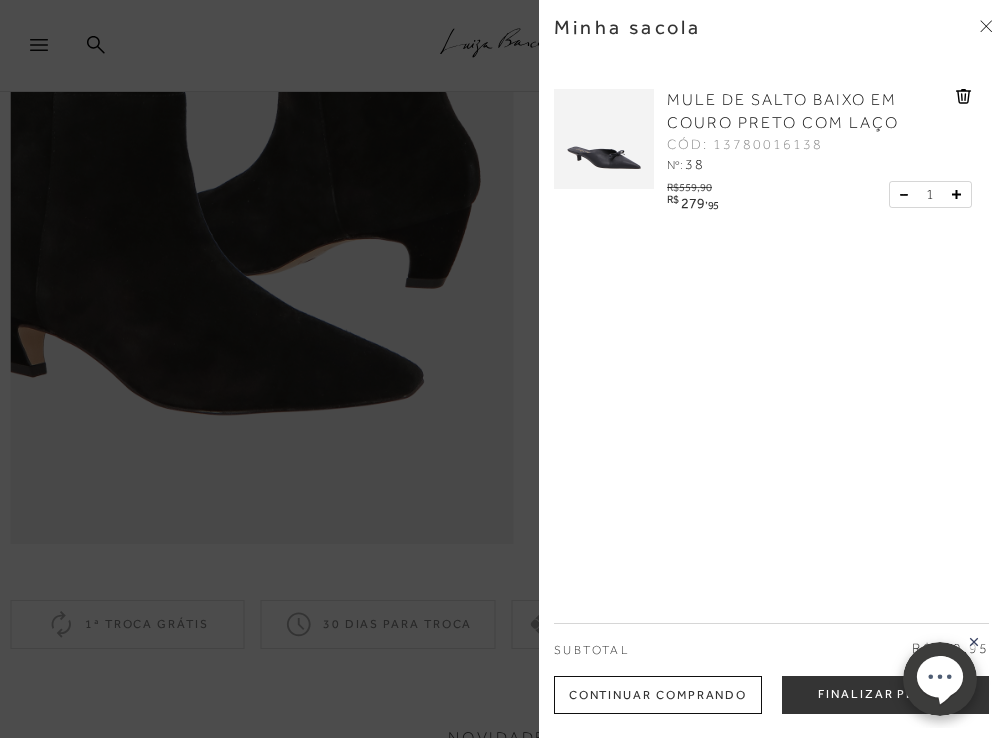 scroll, scrollTop: 1030, scrollLeft: 0, axis: vertical 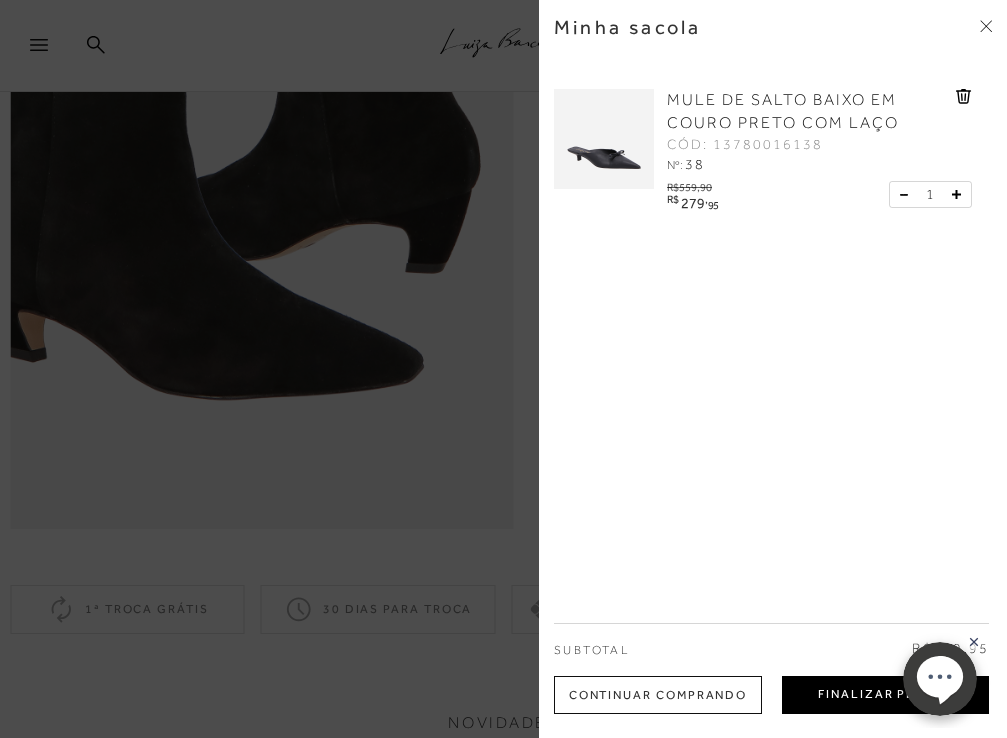 click on "Finalizar Pedido" at bounding box center (885, 695) 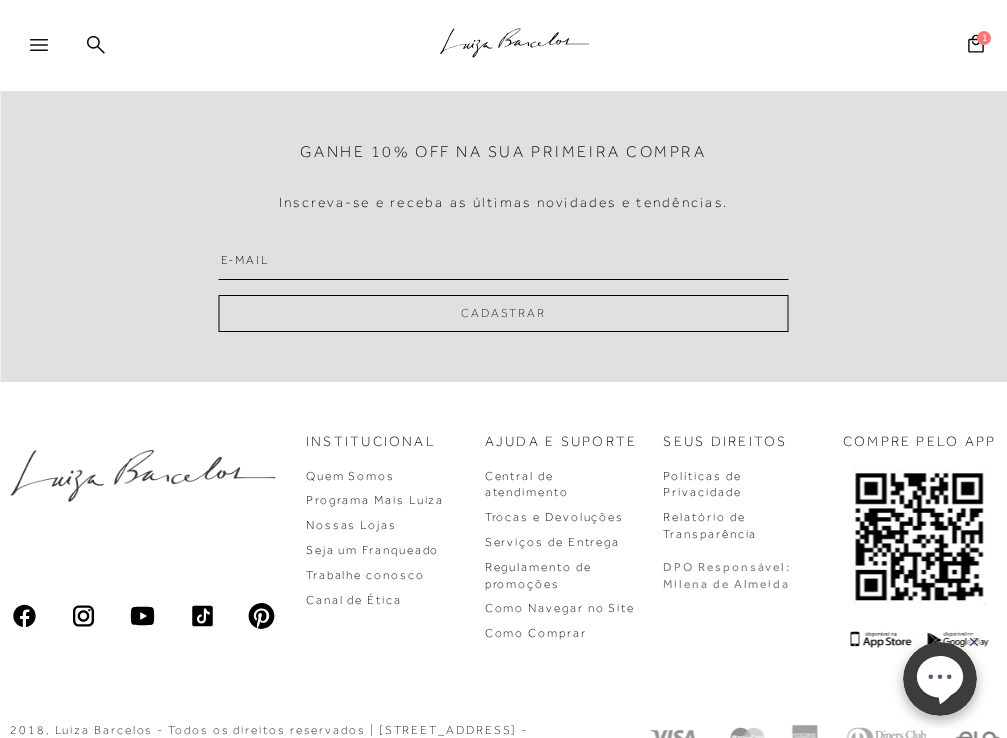 scroll, scrollTop: 0, scrollLeft: 0, axis: both 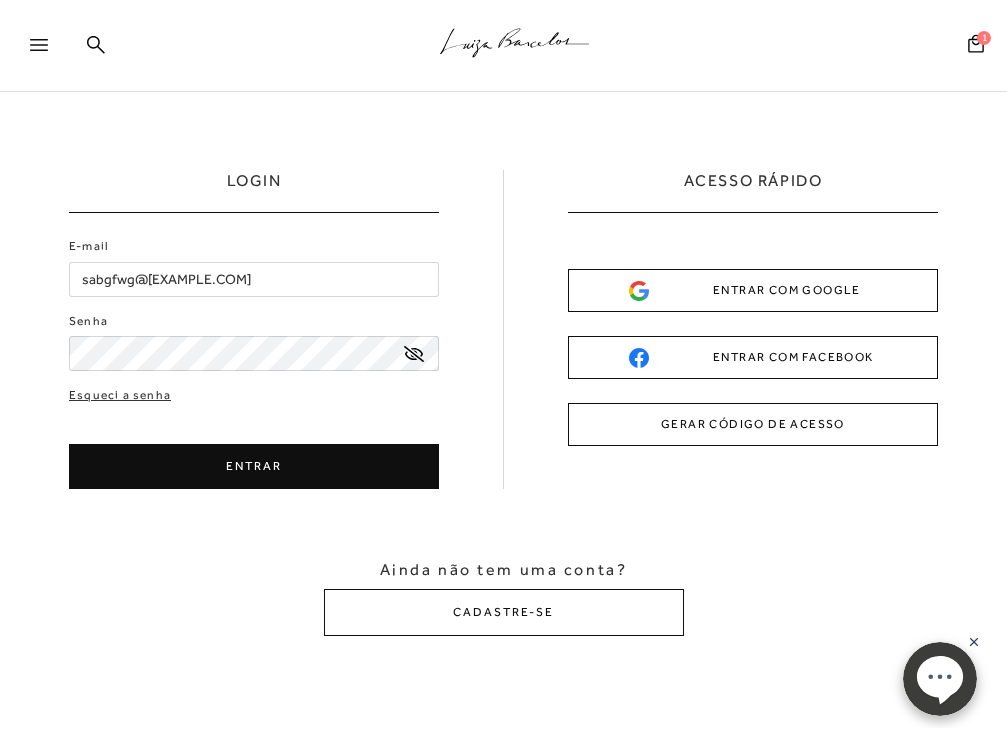 click on "ENTRAR" at bounding box center [254, 466] 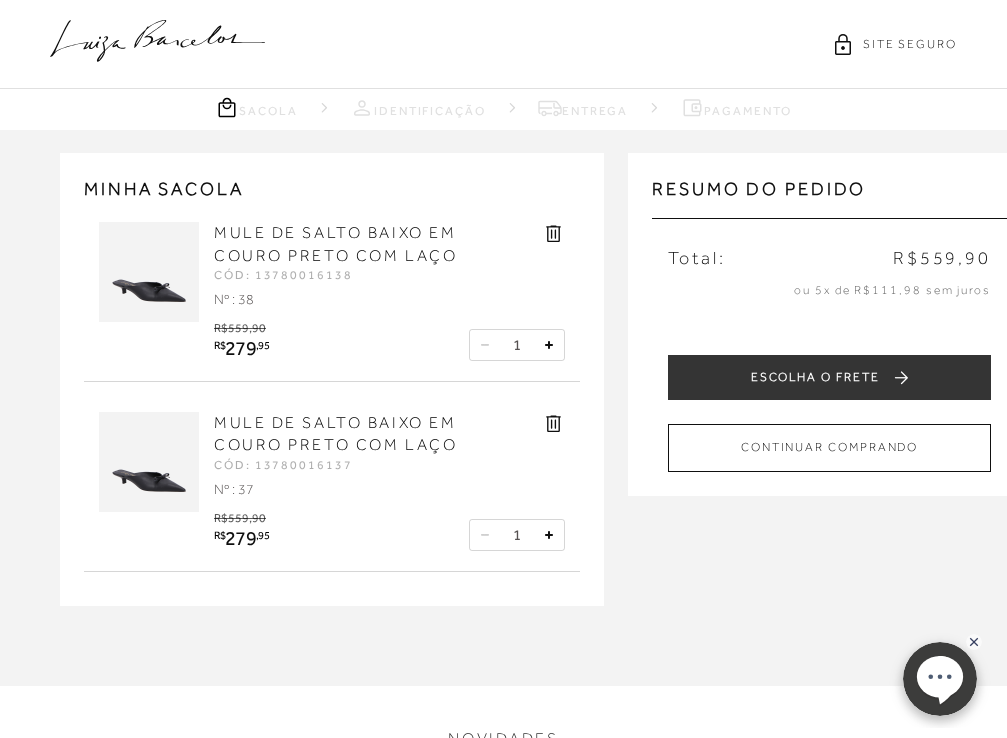 click 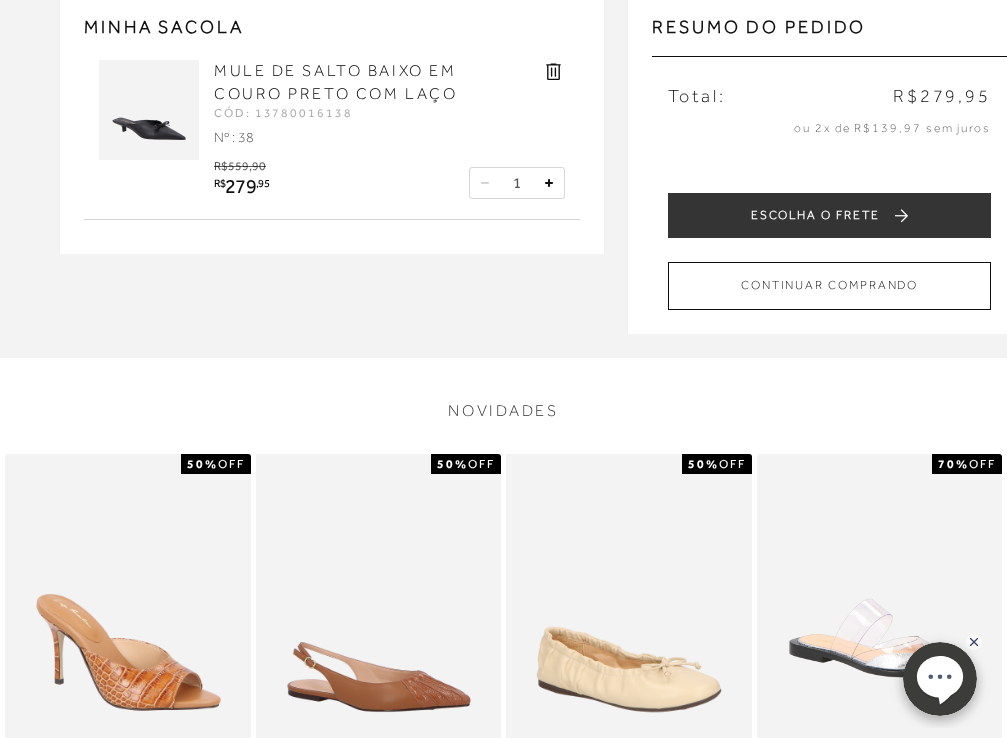 scroll, scrollTop: 129, scrollLeft: 0, axis: vertical 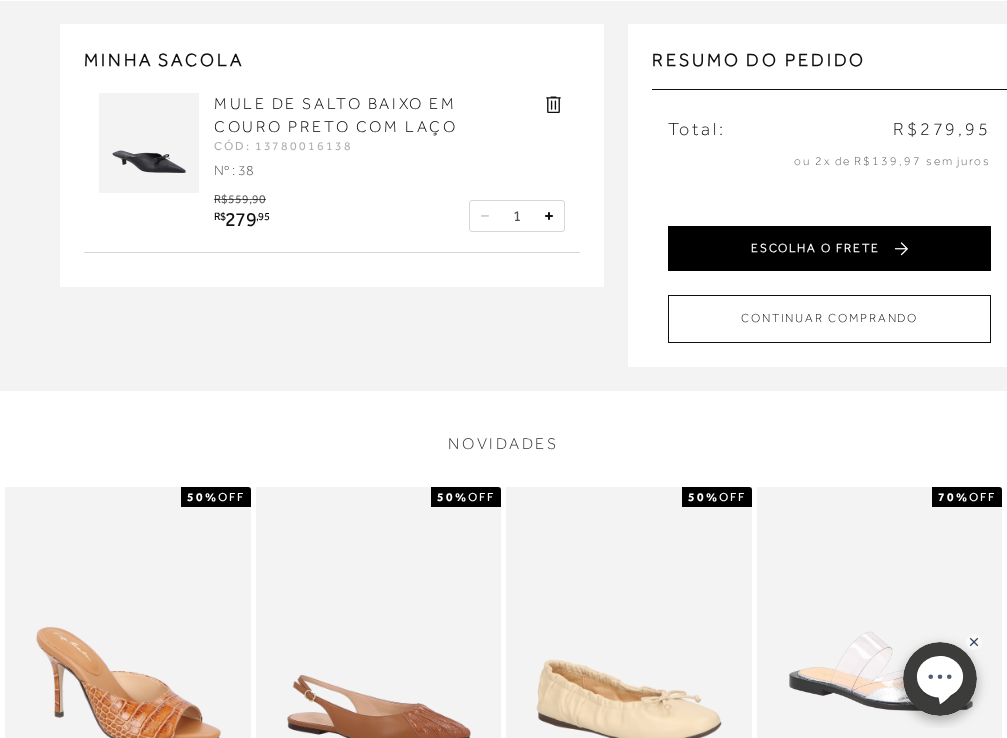 click on "ESCOLHA O FRETE" at bounding box center (829, 248) 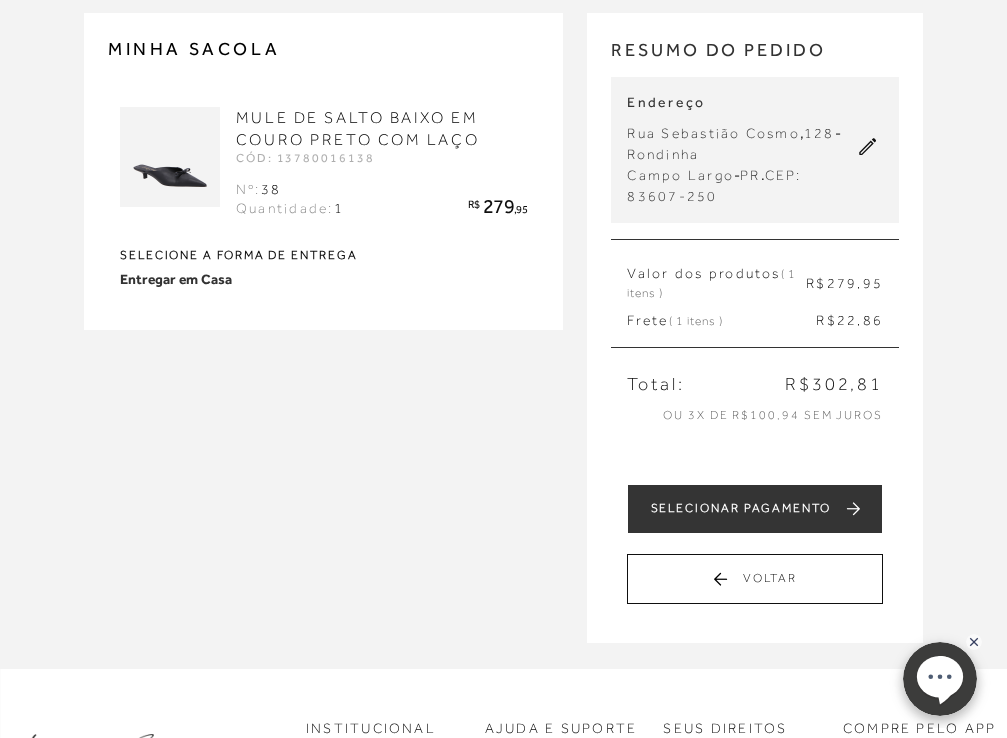 scroll, scrollTop: 157, scrollLeft: 0, axis: vertical 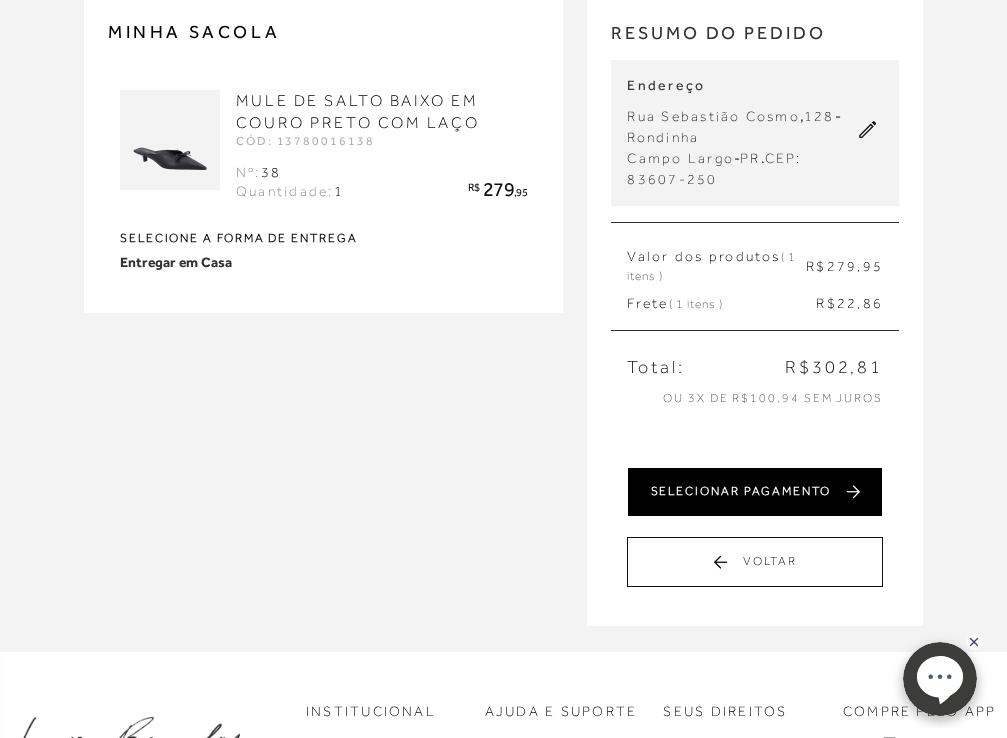 click on "SELECIONAR PAGAMENTO" at bounding box center (755, 492) 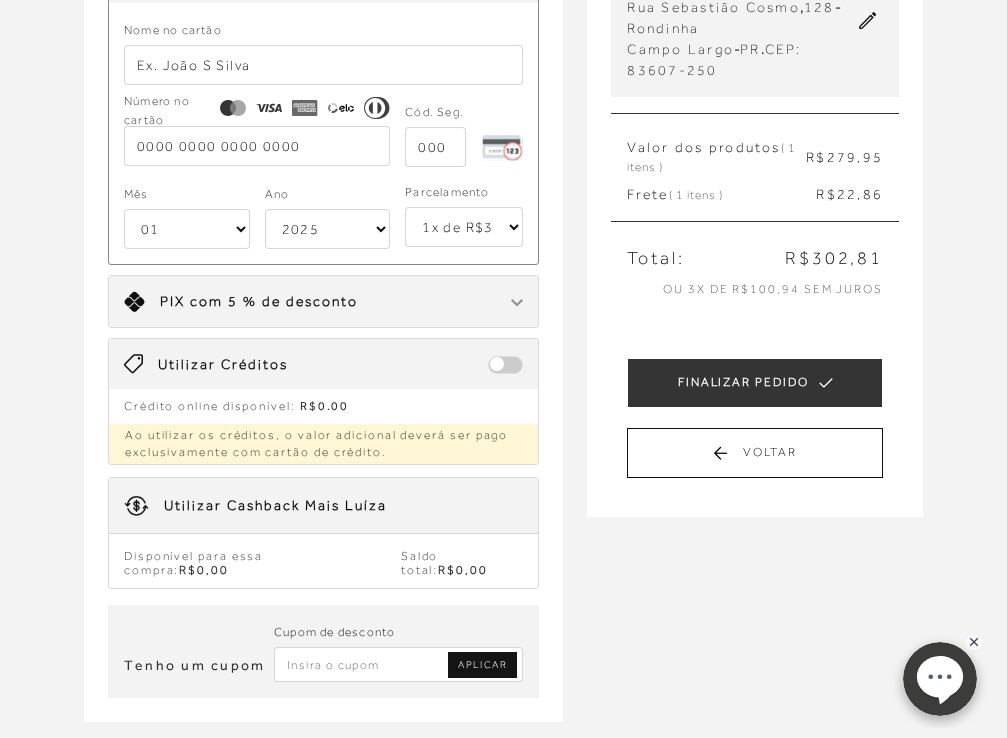 scroll, scrollTop: 263, scrollLeft: 0, axis: vertical 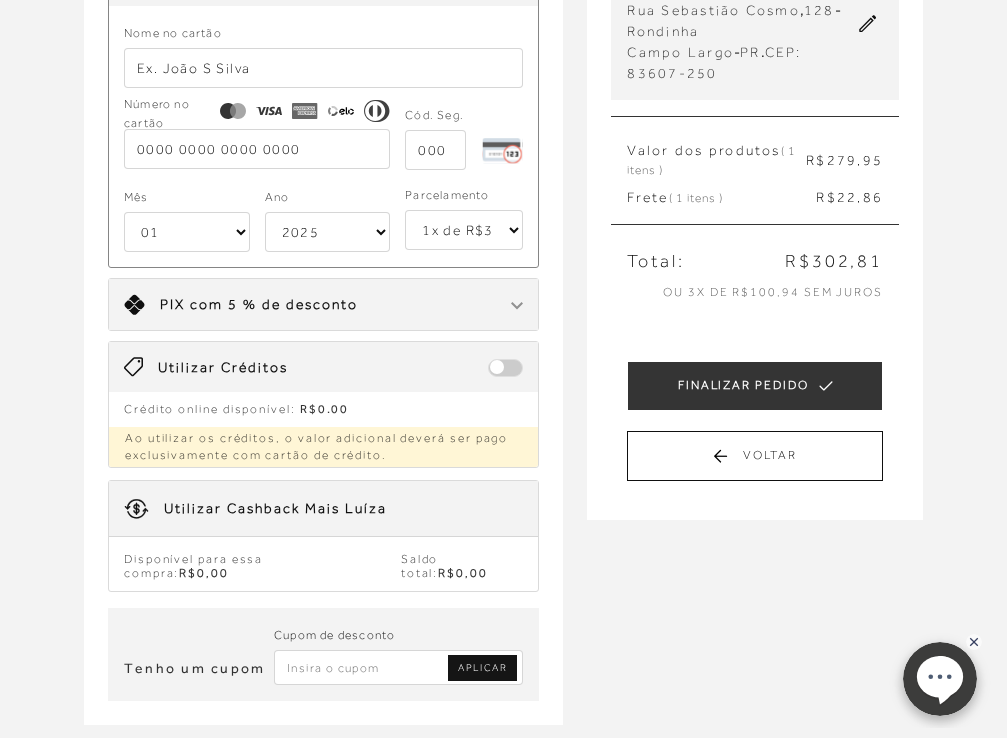 select on "4" 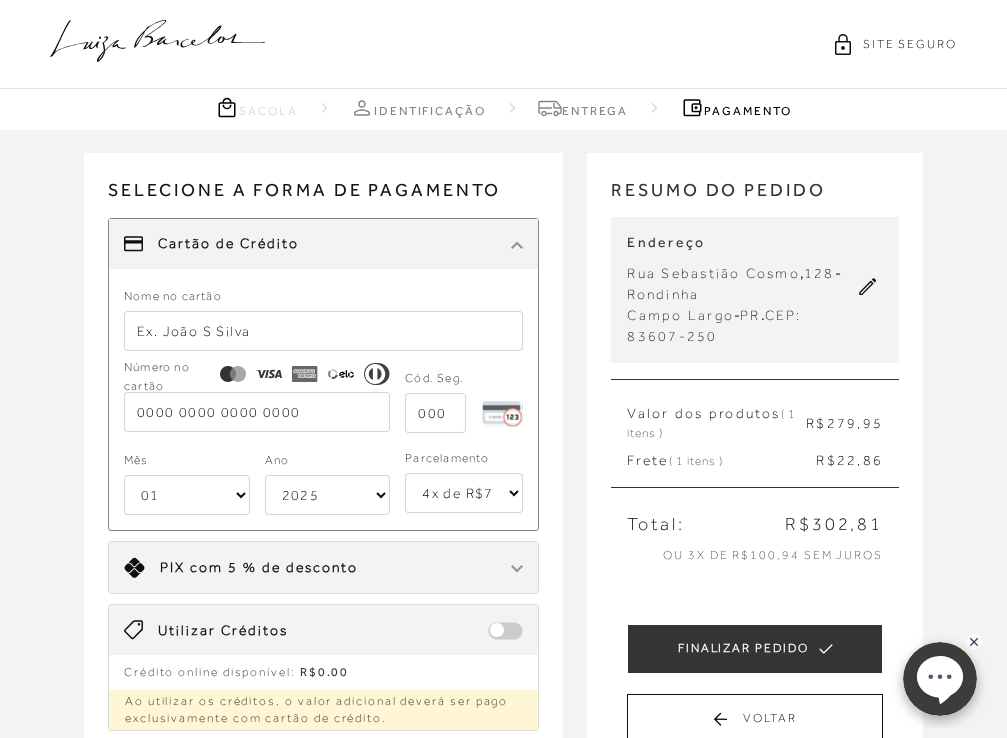 scroll, scrollTop: 0, scrollLeft: 0, axis: both 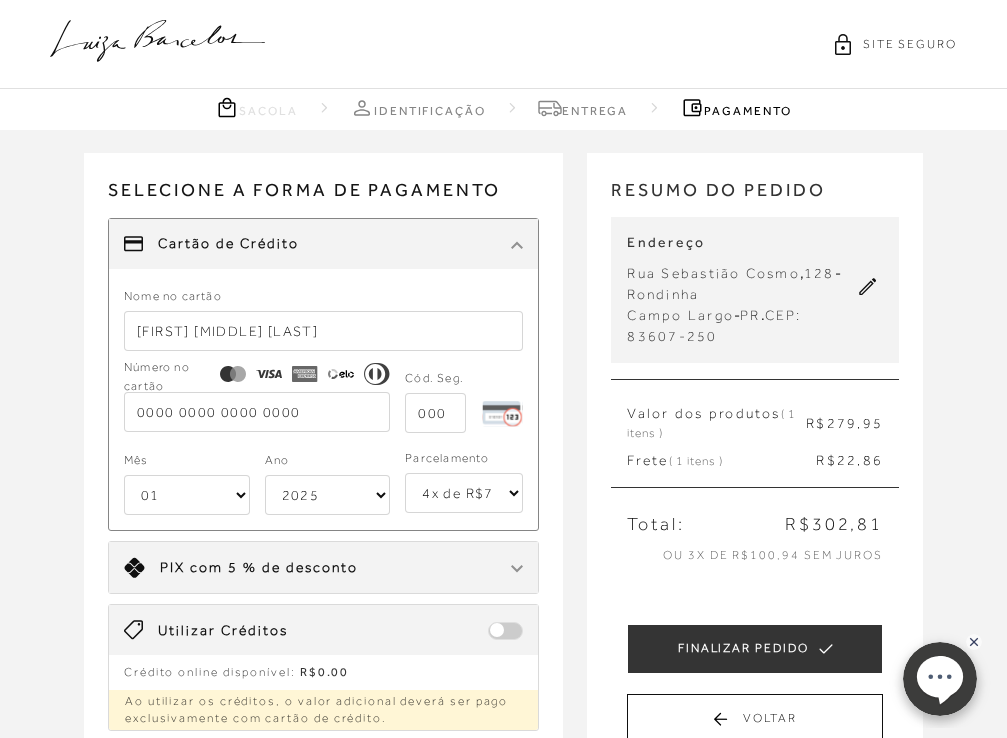 type on "[FIRST] [MIDDLE] [LAST]" 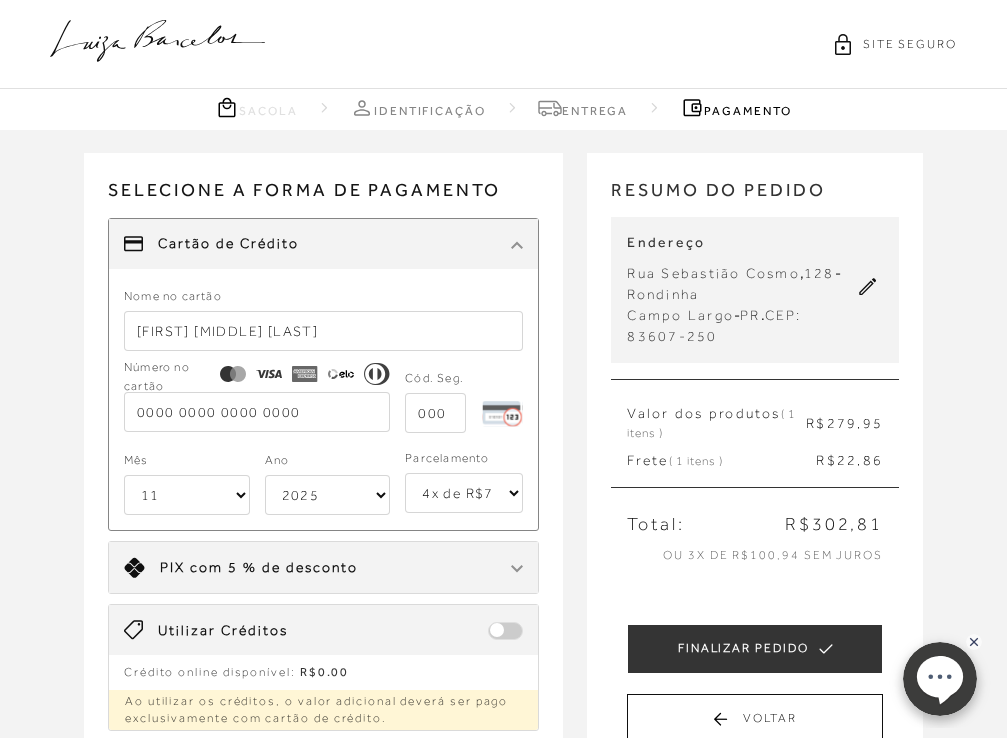 select on "2028" 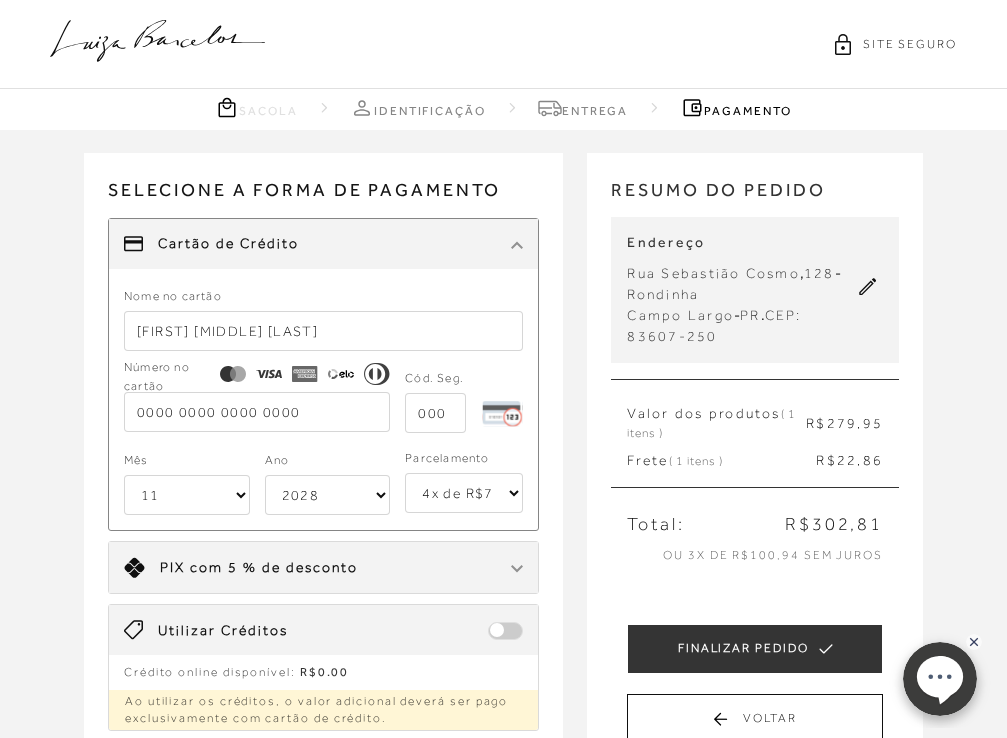 click at bounding box center [257, 412] 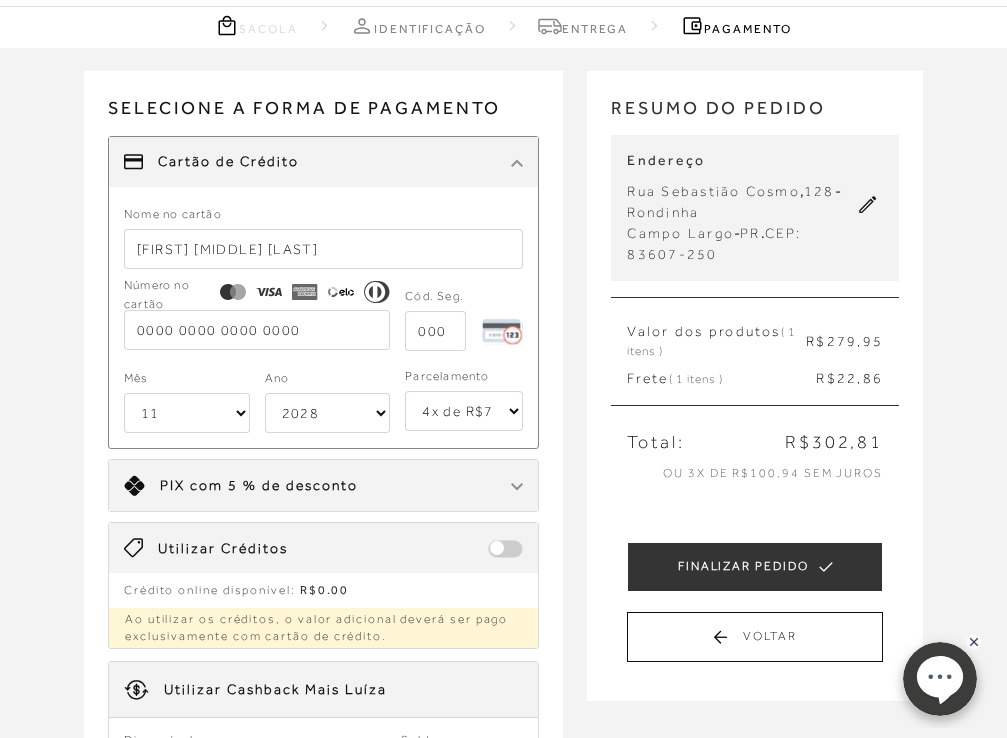 scroll, scrollTop: 81, scrollLeft: 0, axis: vertical 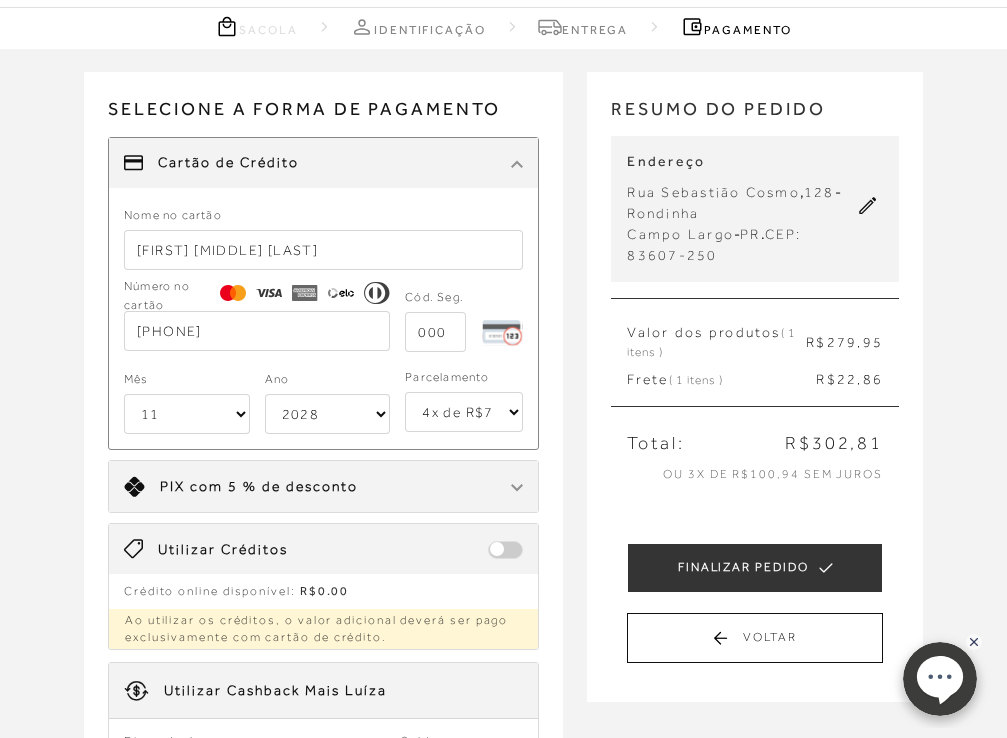 type on "[PHONE]" 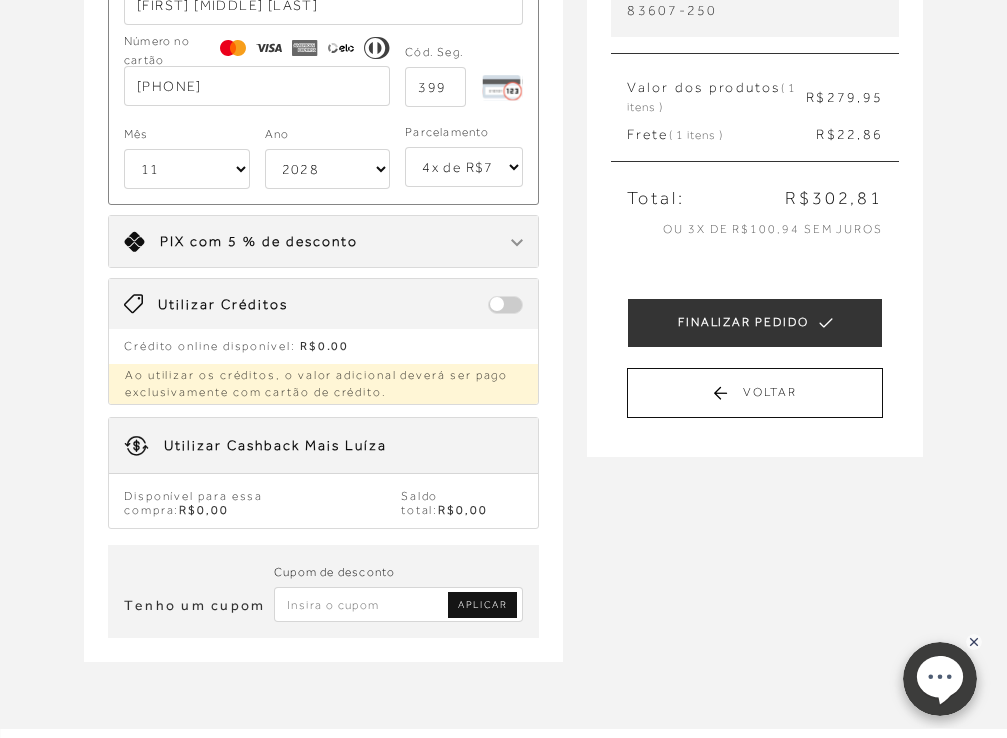 scroll, scrollTop: 334, scrollLeft: 0, axis: vertical 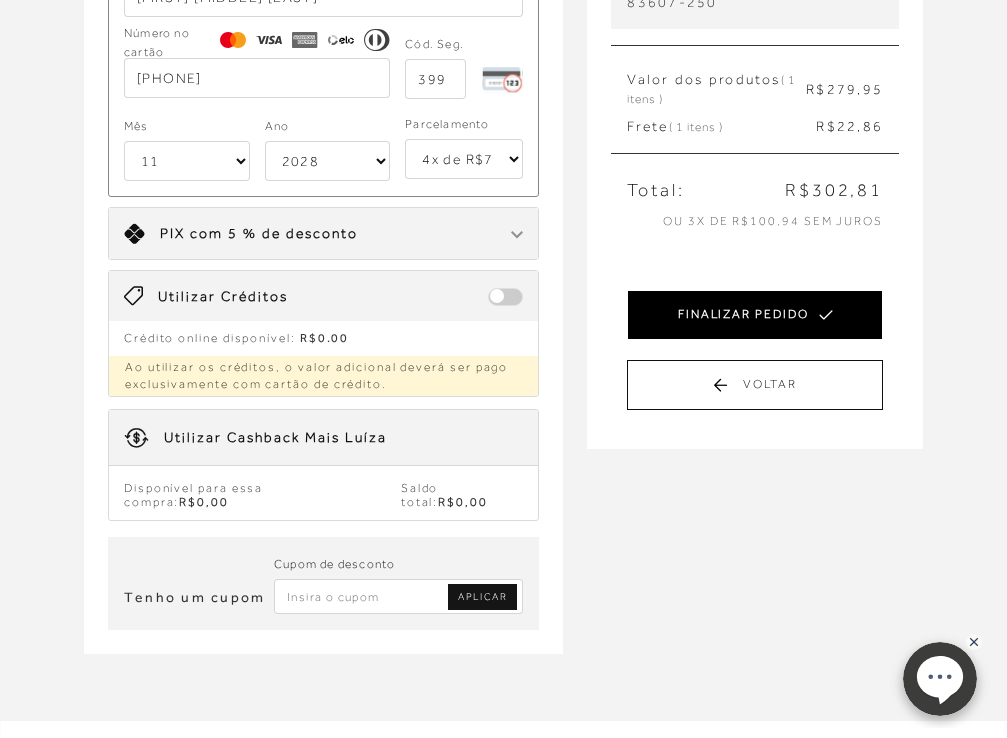 type on "399" 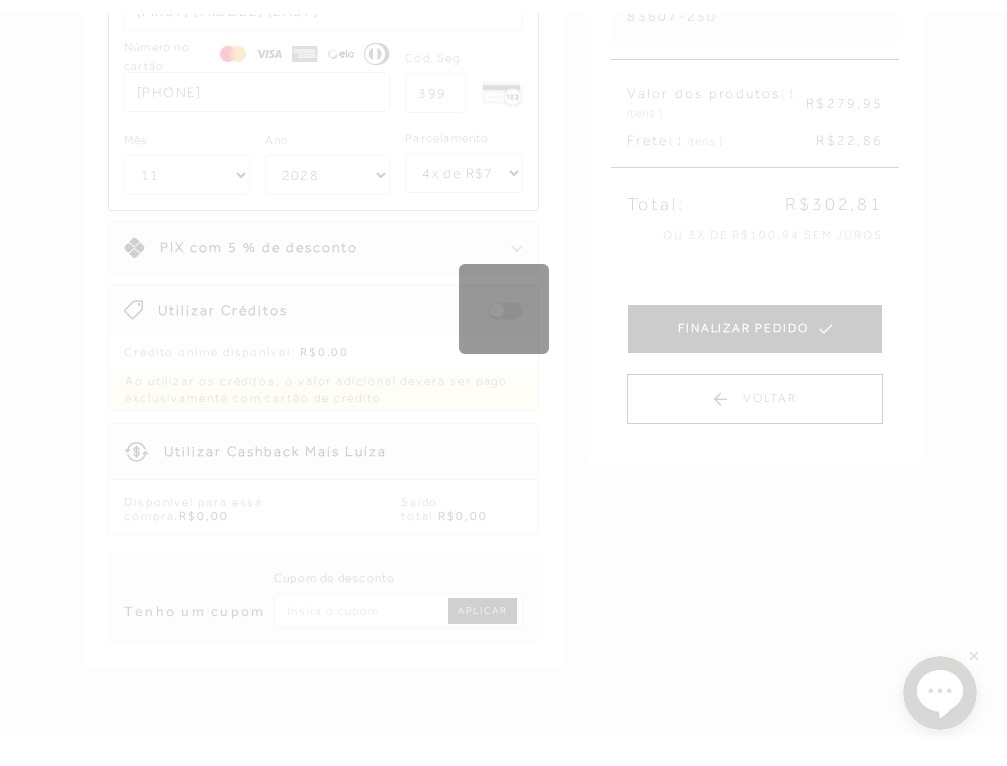 scroll, scrollTop: 0, scrollLeft: 0, axis: both 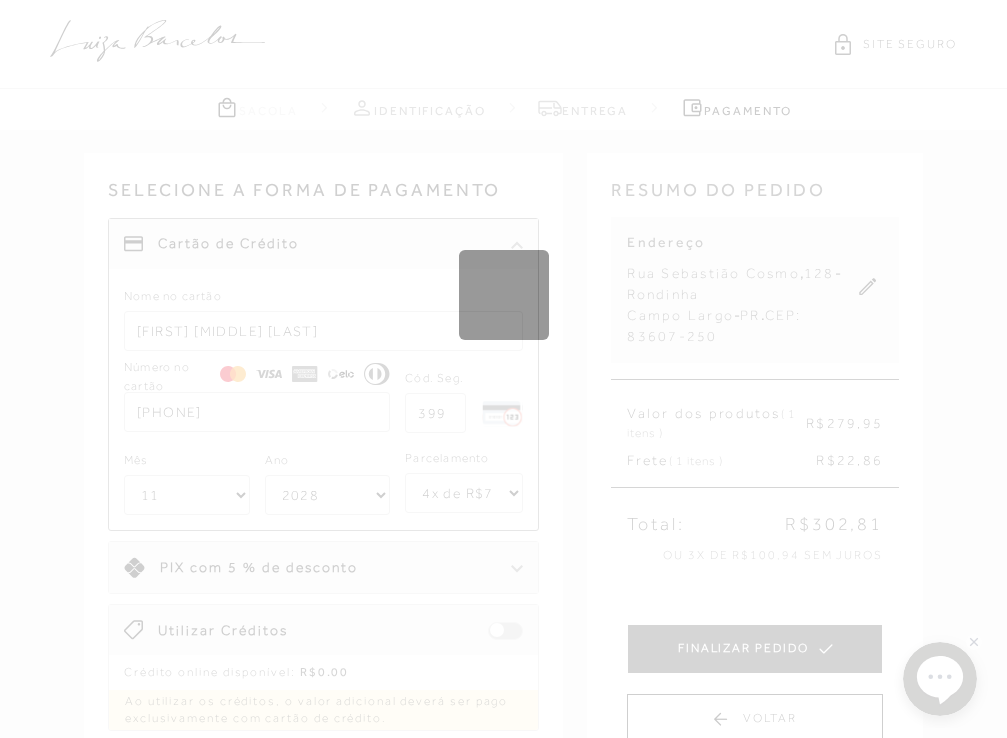 type 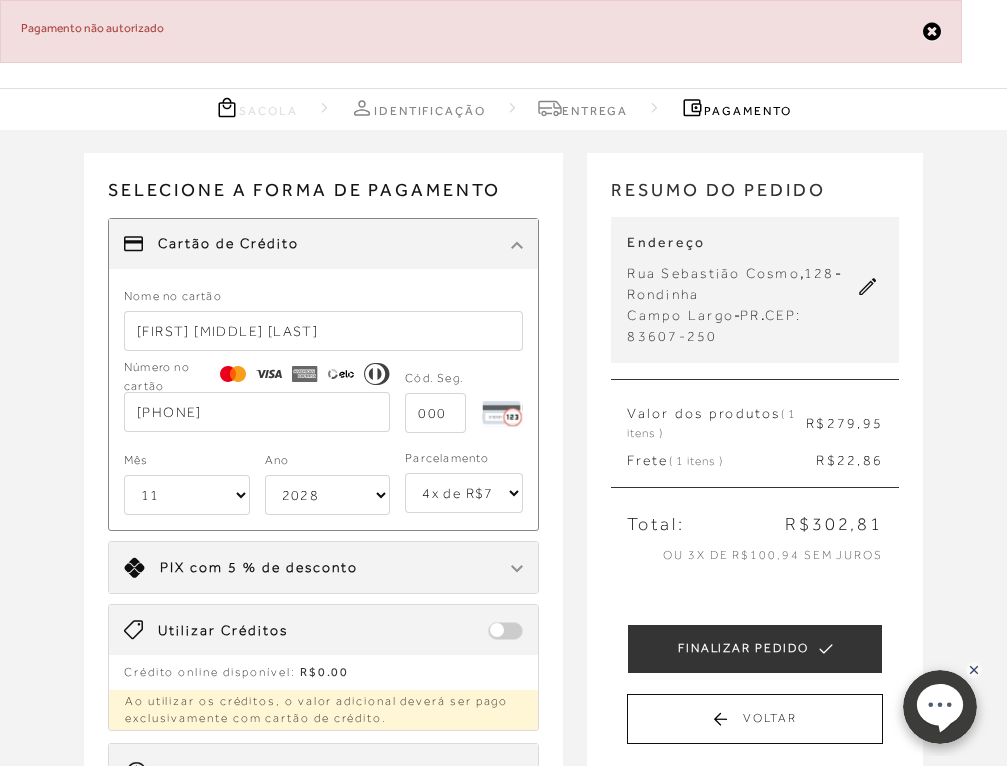 click at bounding box center (517, 245) 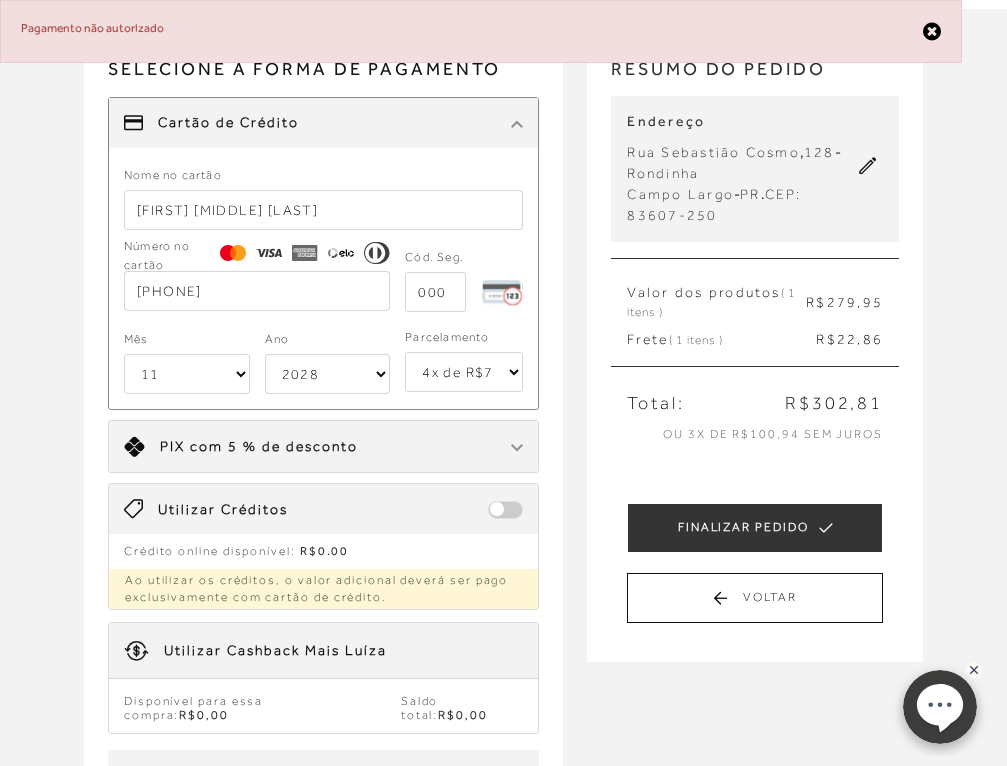 scroll, scrollTop: 120, scrollLeft: 0, axis: vertical 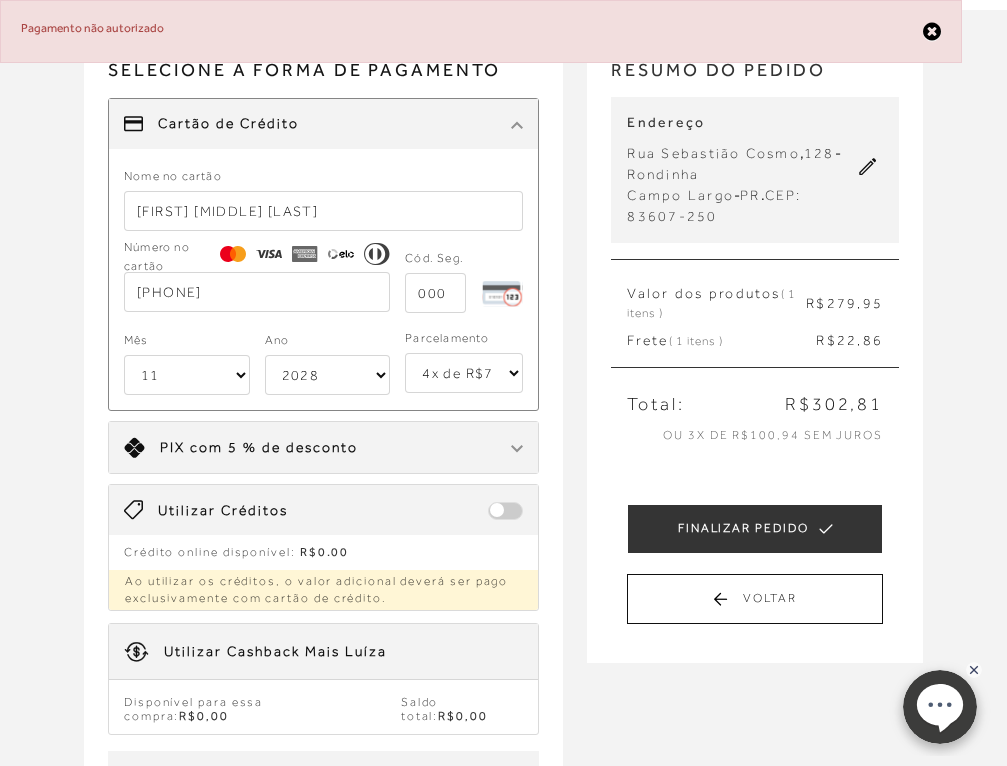 click on "com 5 % de desconto" at bounding box center (274, 447) 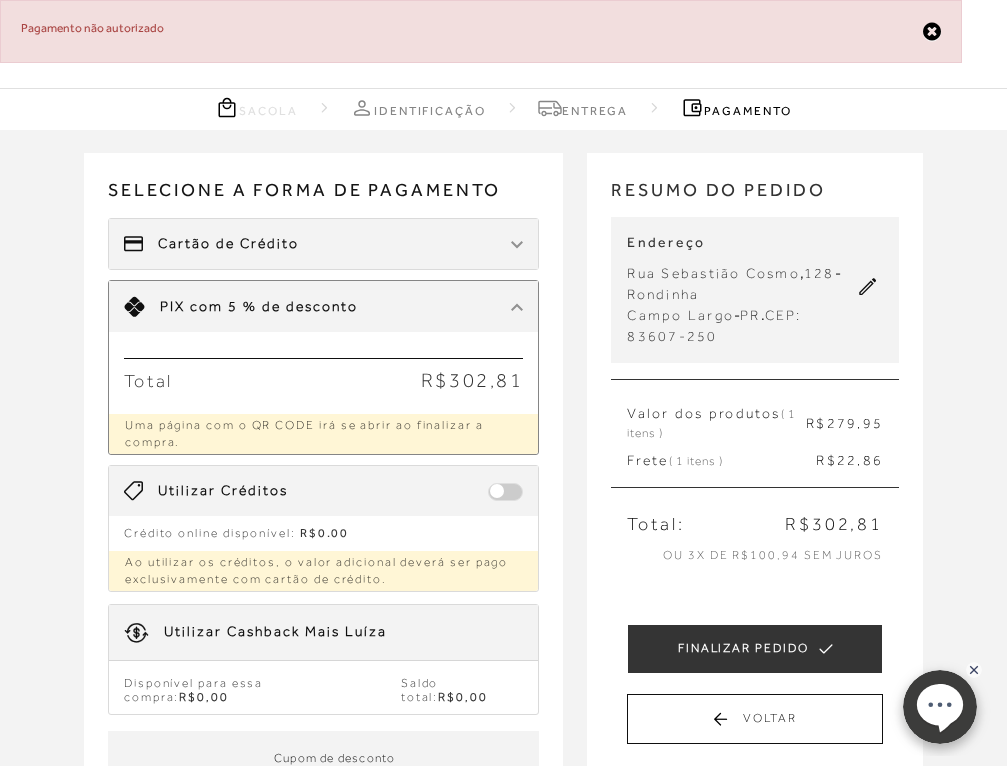 scroll, scrollTop: 0, scrollLeft: 0, axis: both 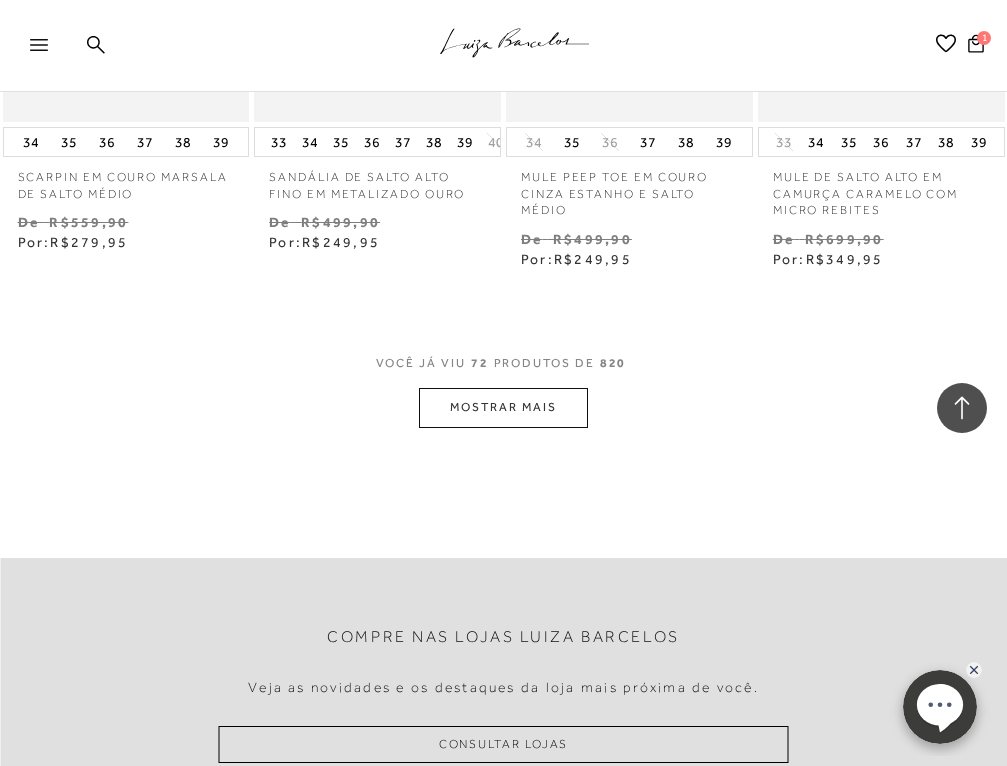 click on "MOSTRAR MAIS" at bounding box center [503, 407] 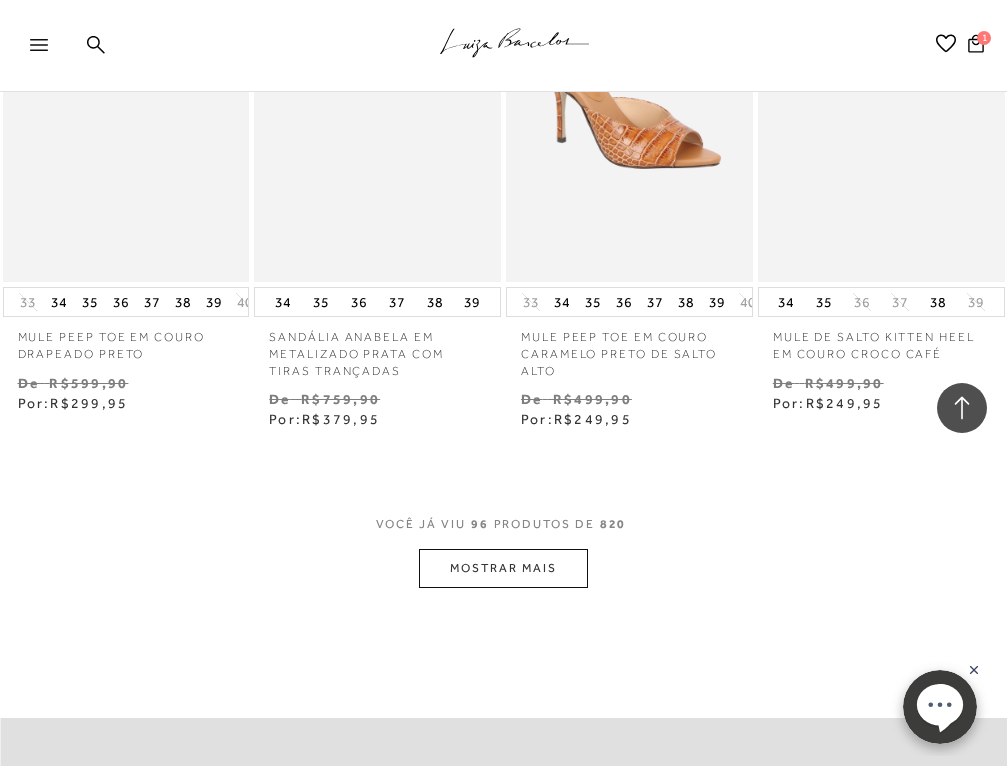 scroll, scrollTop: 12753, scrollLeft: 0, axis: vertical 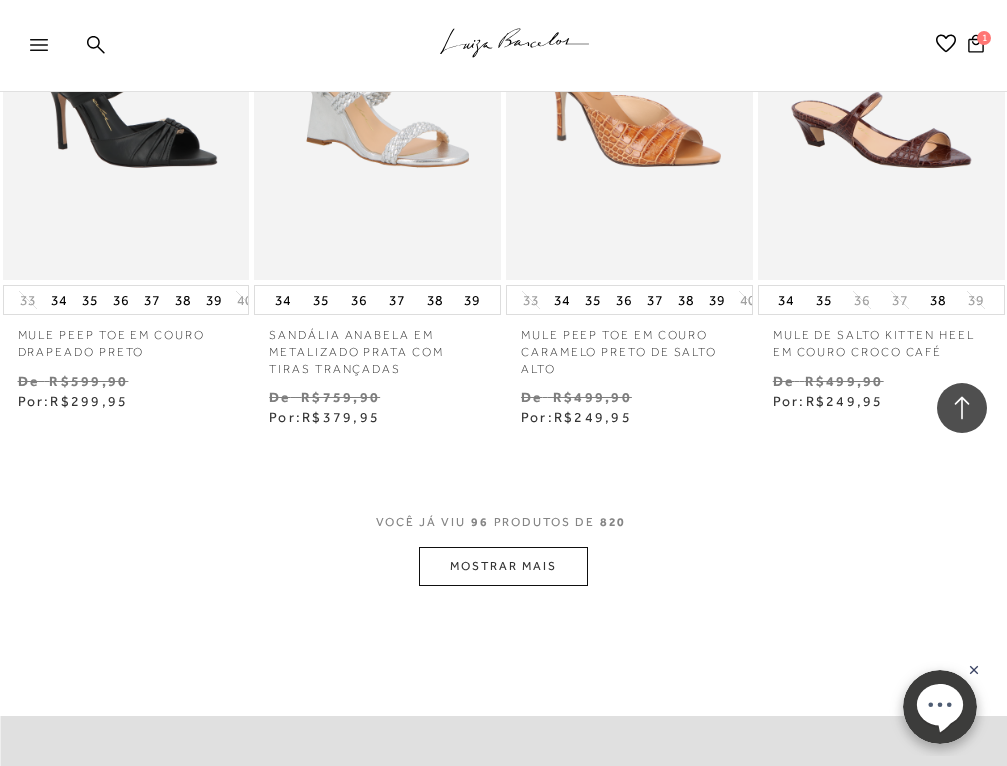 click on "MOSTRAR MAIS" at bounding box center [503, 566] 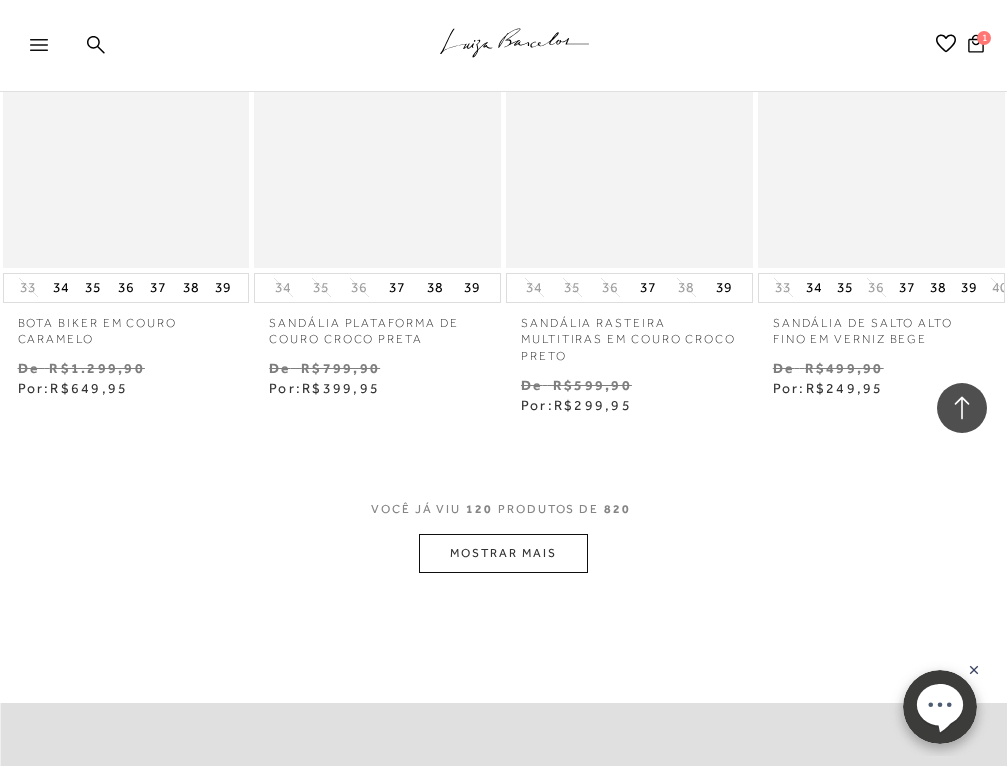 scroll, scrollTop: 16014, scrollLeft: 0, axis: vertical 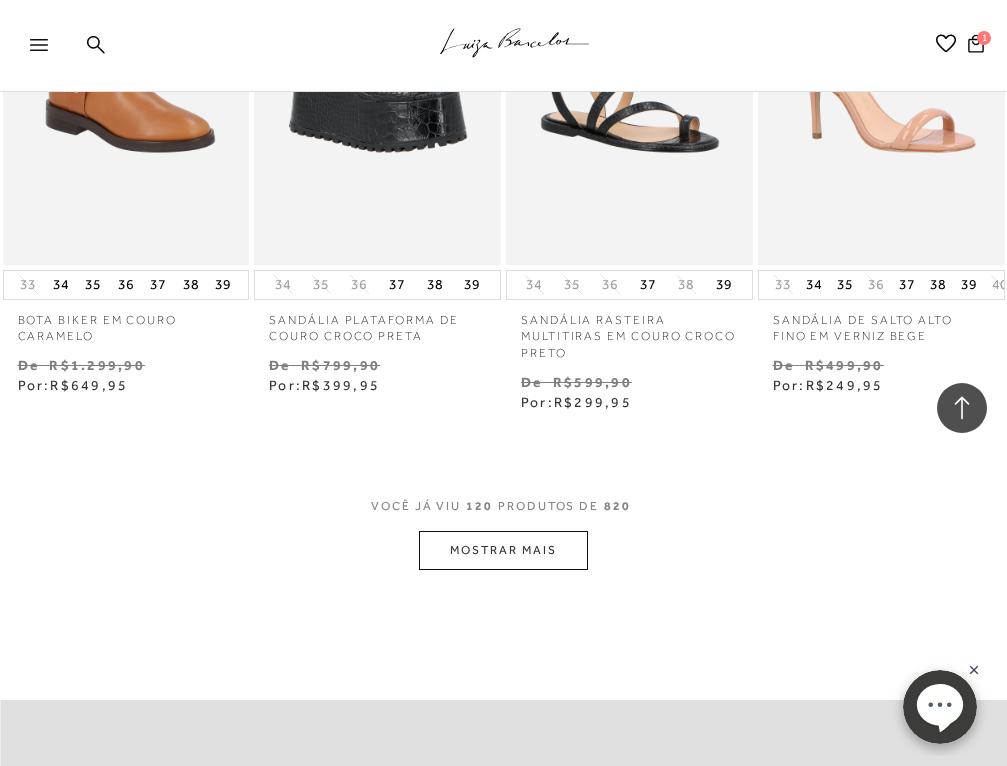 click on "MOSTRAR MAIS" at bounding box center (503, 550) 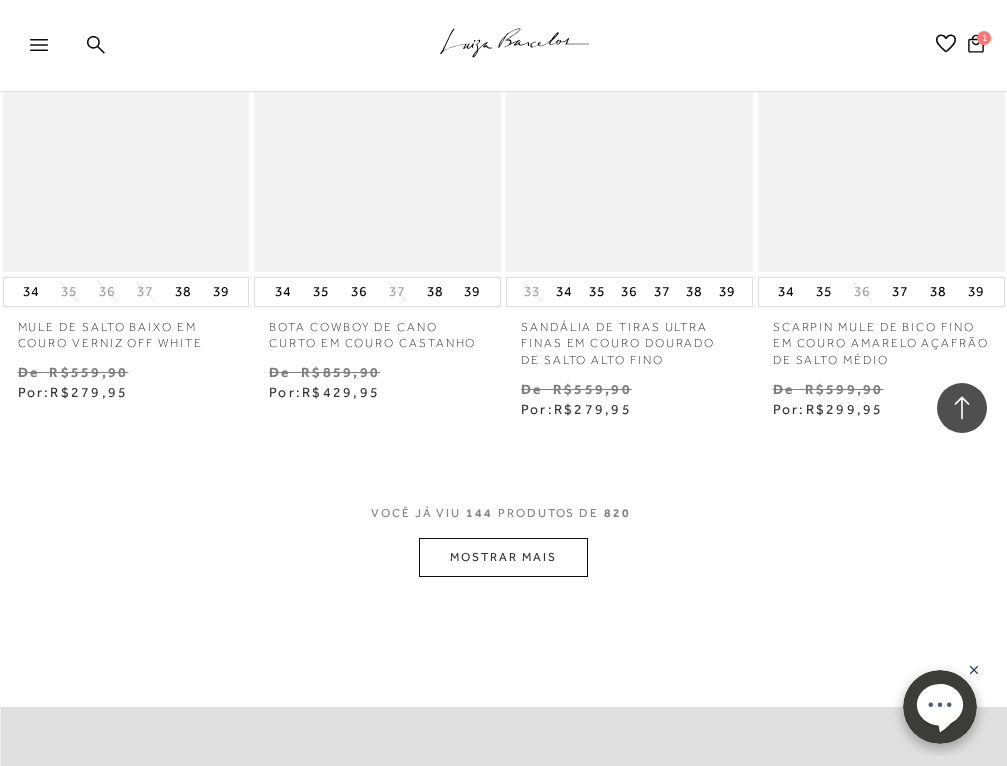 scroll, scrollTop: 19289, scrollLeft: 0, axis: vertical 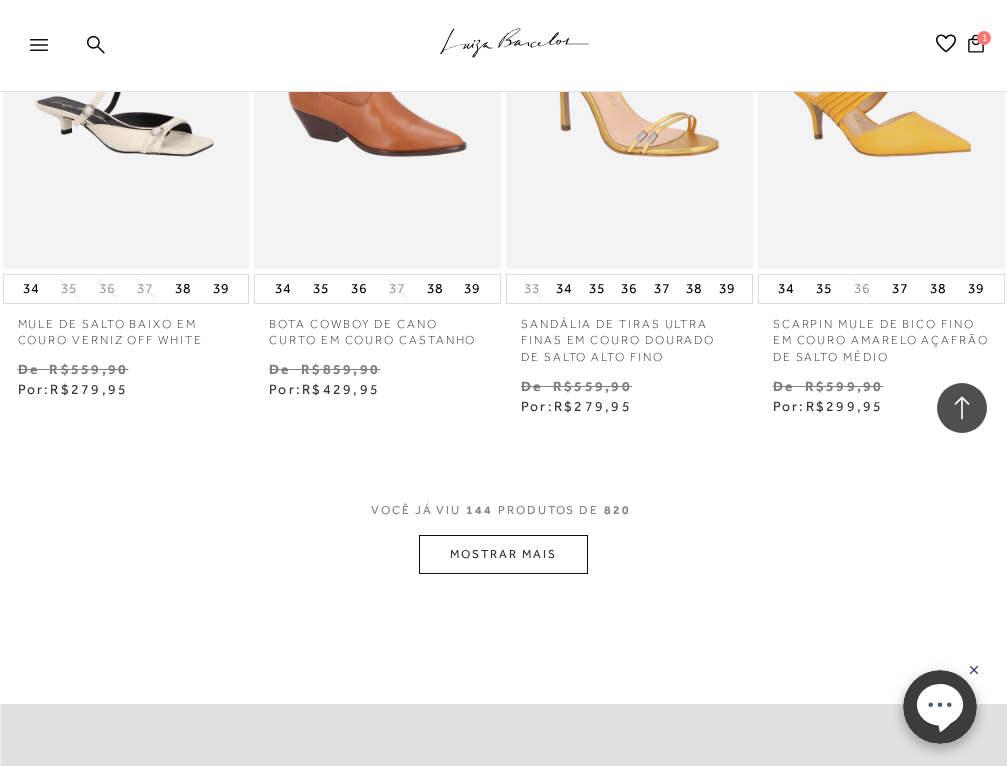 click on "MOSTRAR MAIS" at bounding box center (503, 554) 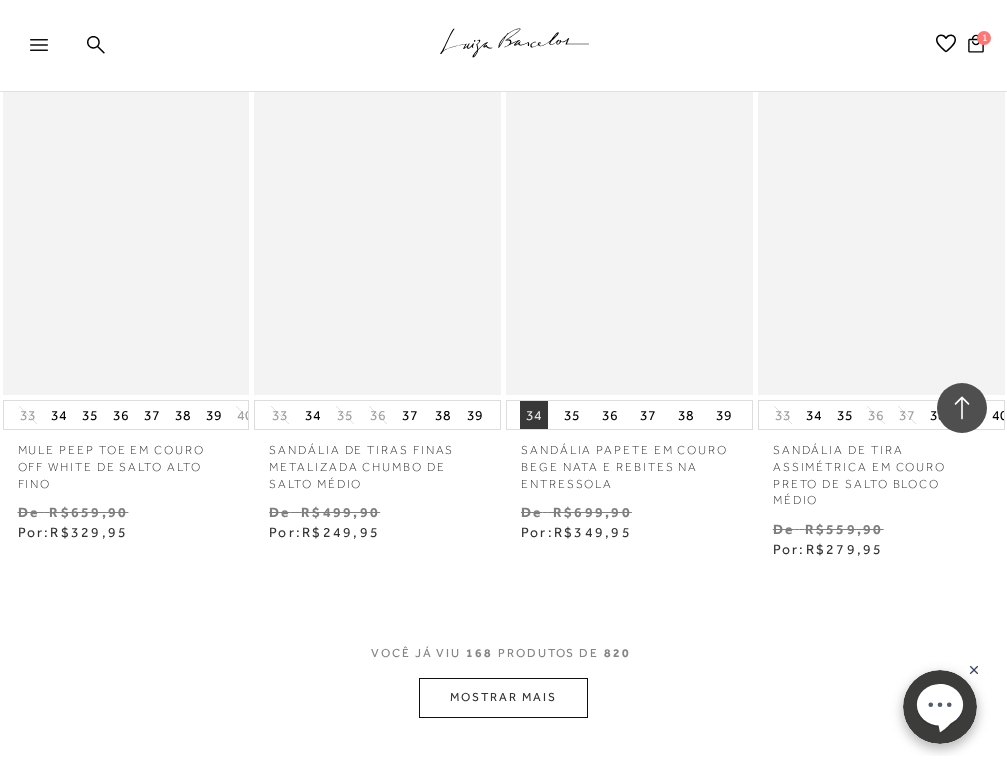 scroll, scrollTop: 22409, scrollLeft: 0, axis: vertical 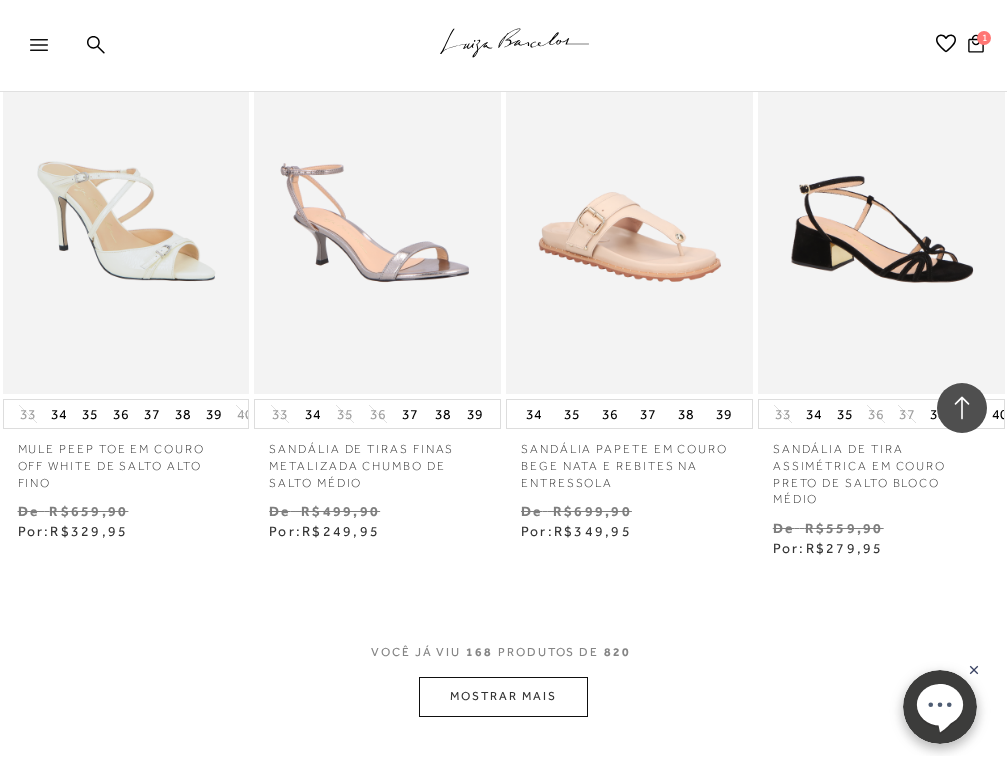 click on "MOSTRAR MAIS" at bounding box center [503, 696] 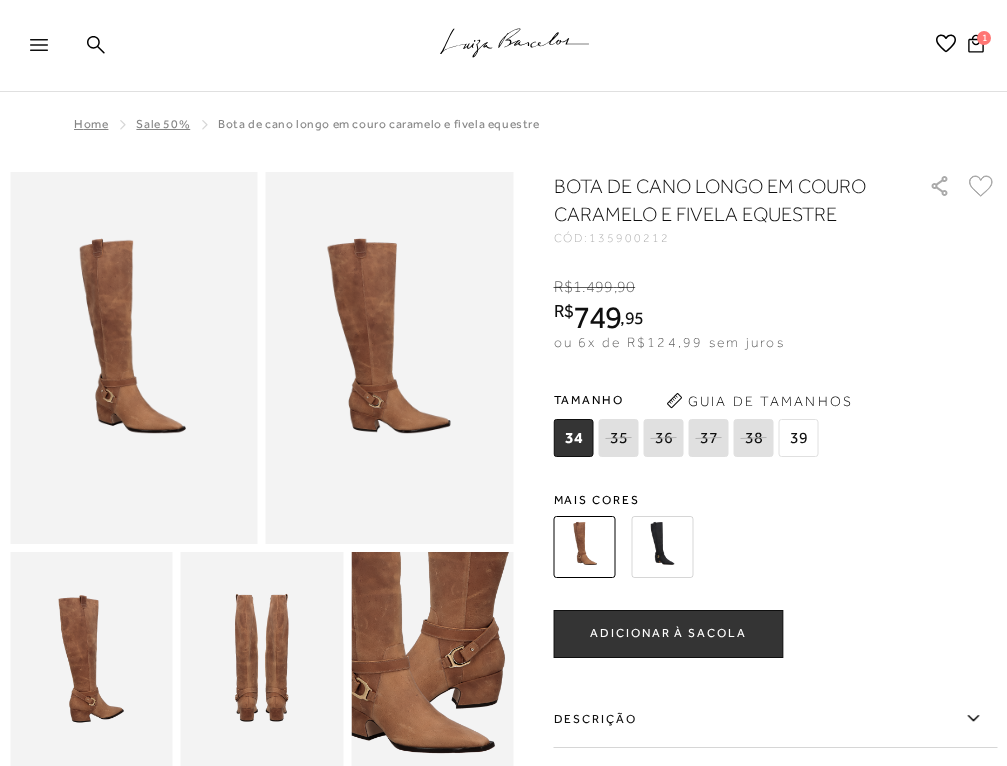 scroll, scrollTop: 0, scrollLeft: 0, axis: both 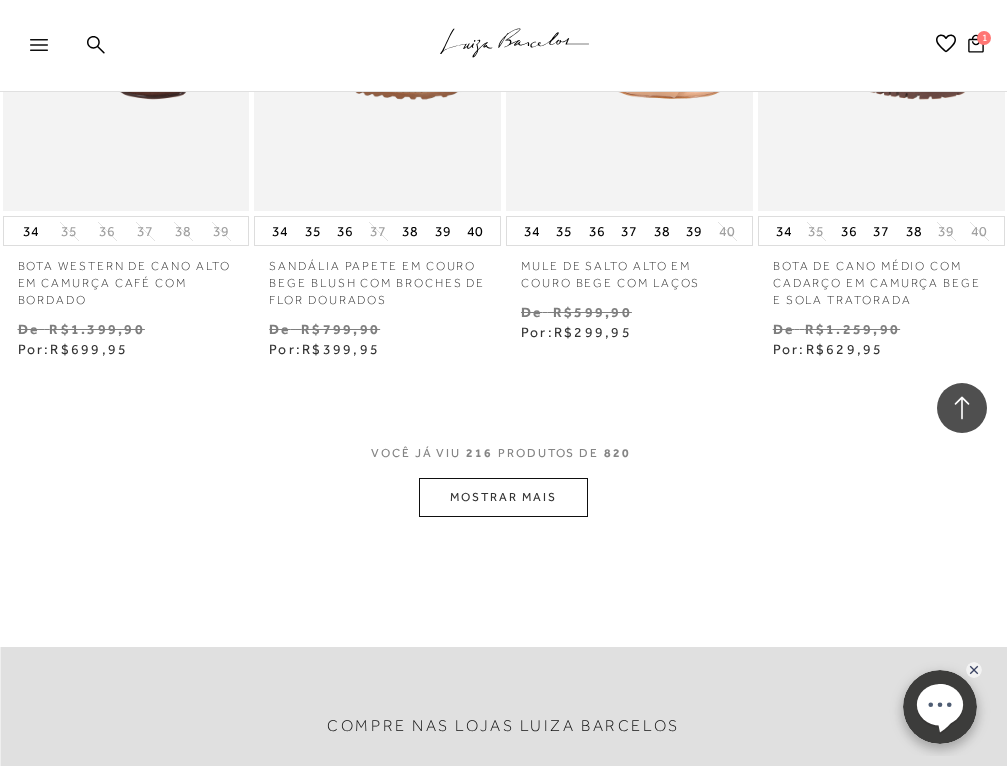 click on "MOSTRAR MAIS" at bounding box center [503, 497] 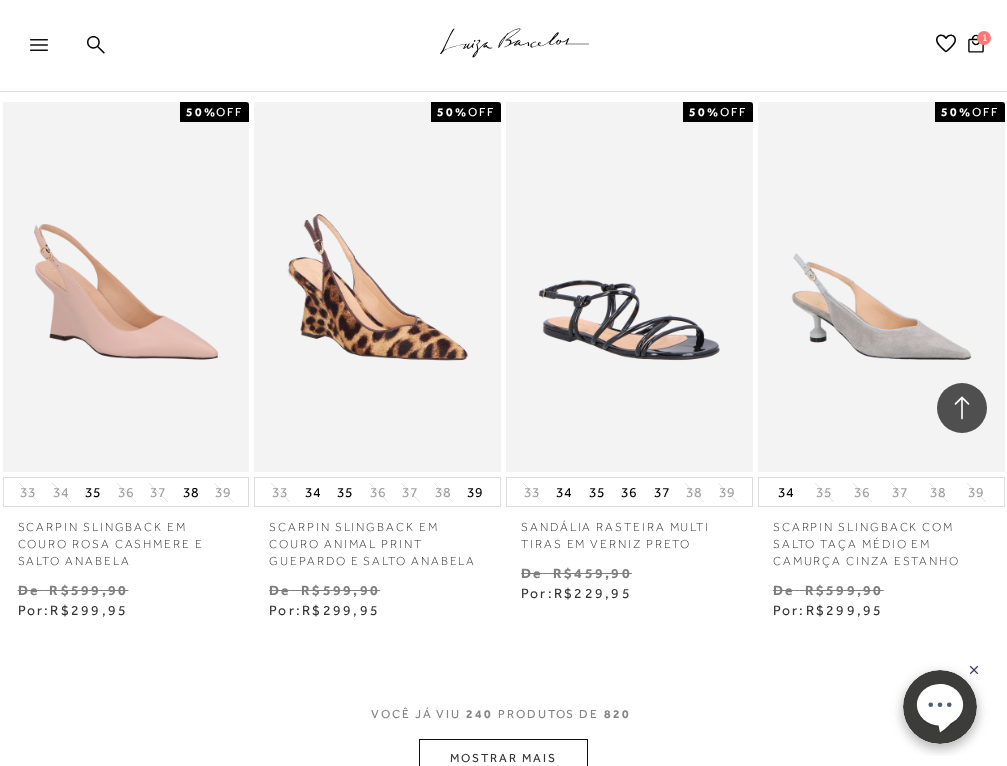 scroll, scrollTop: 32314, scrollLeft: 0, axis: vertical 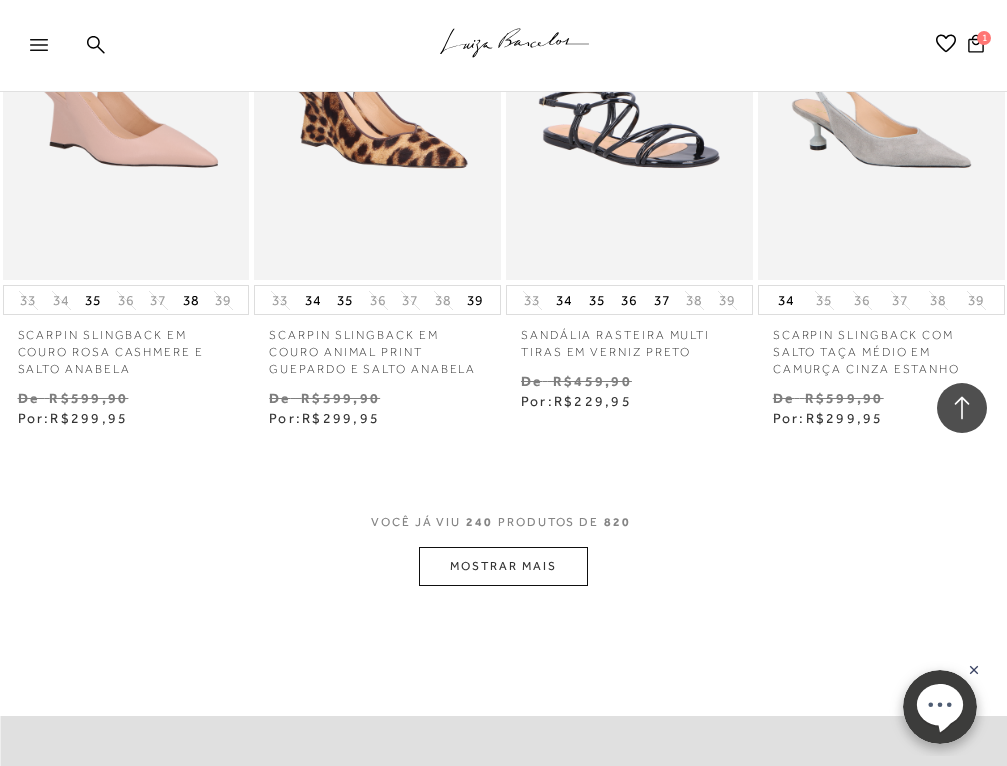 click on "MOSTRAR MAIS" at bounding box center (503, 566) 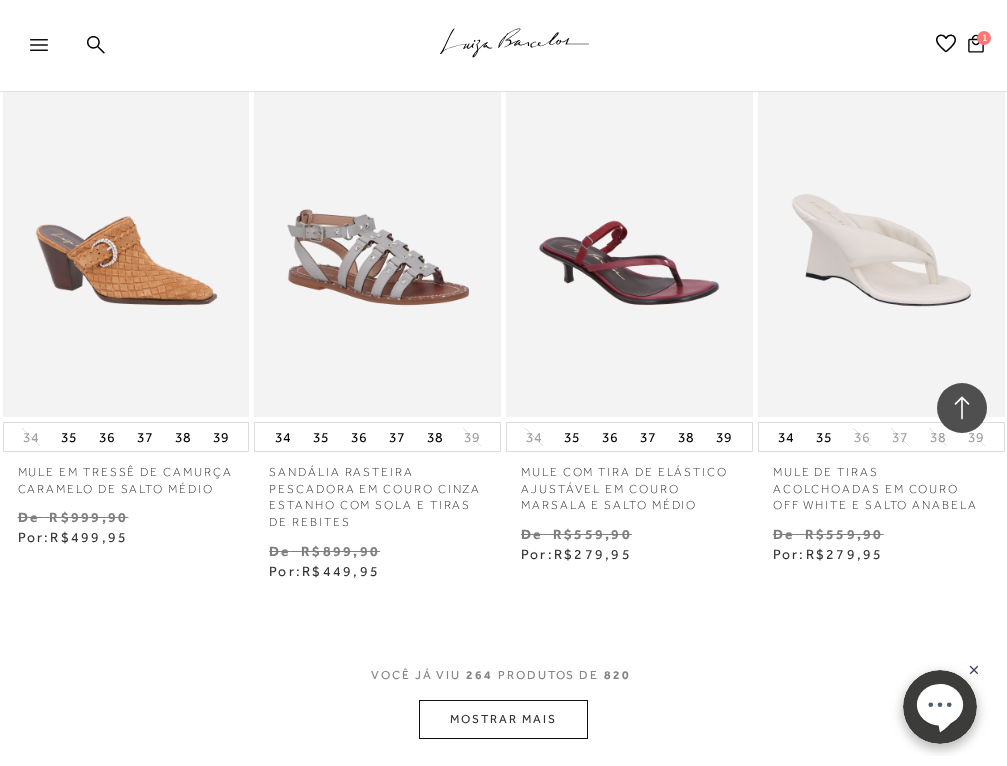 scroll, scrollTop: 35460, scrollLeft: 0, axis: vertical 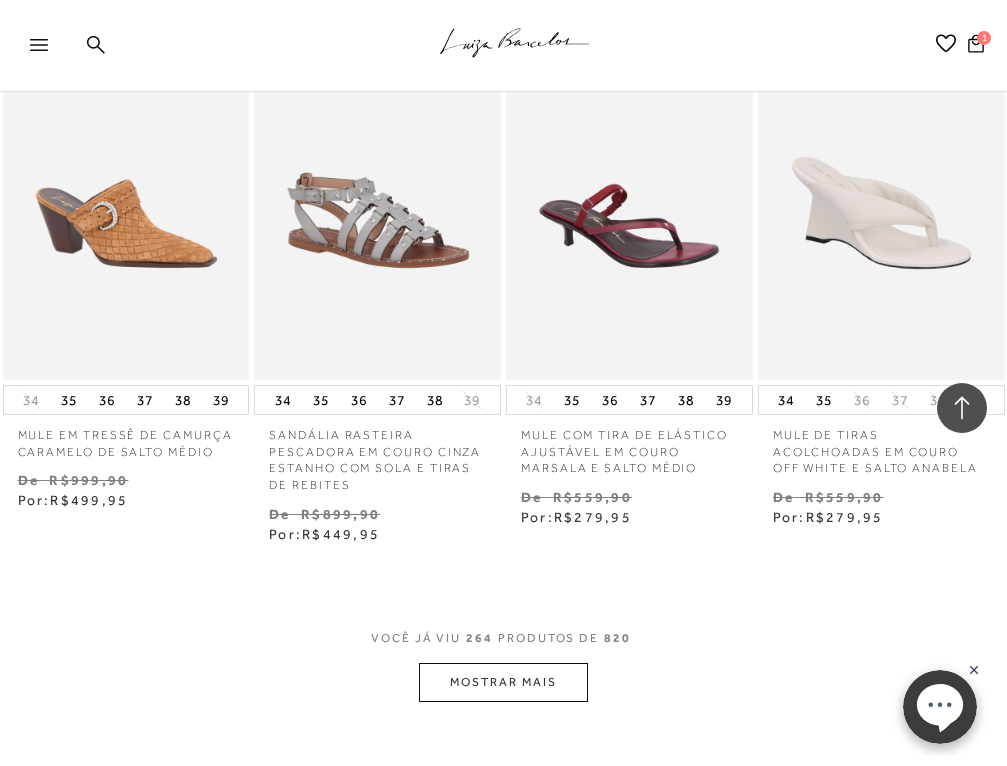 click on "MOSTRAR MAIS" at bounding box center (503, 682) 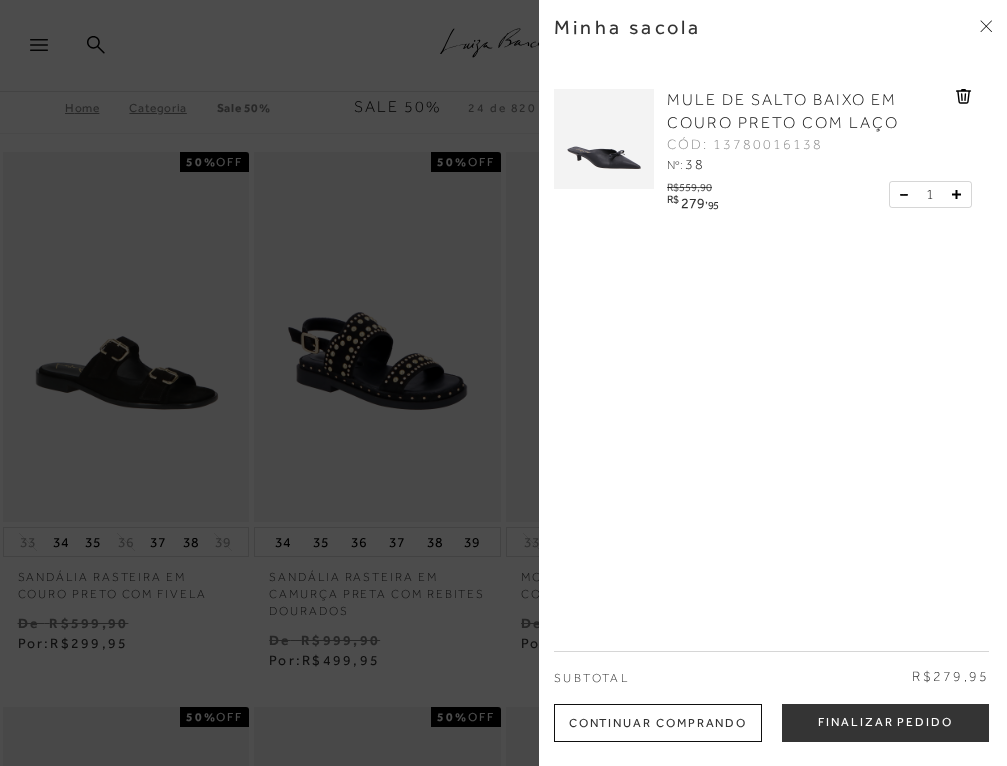 scroll, scrollTop: 0, scrollLeft: 0, axis: both 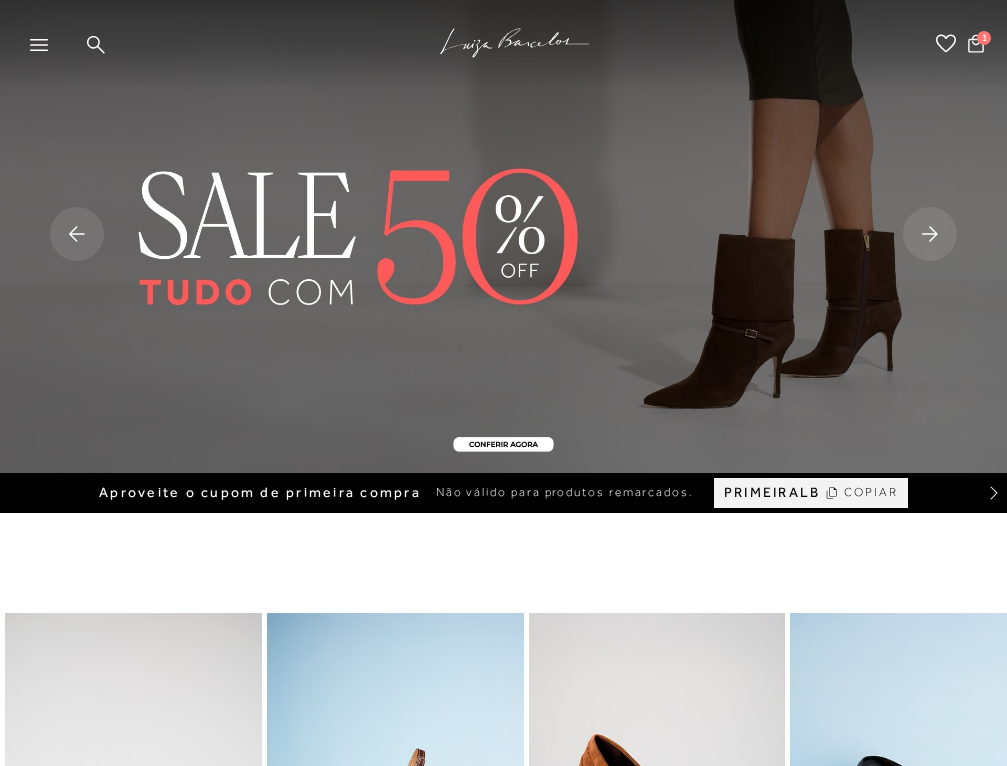 click 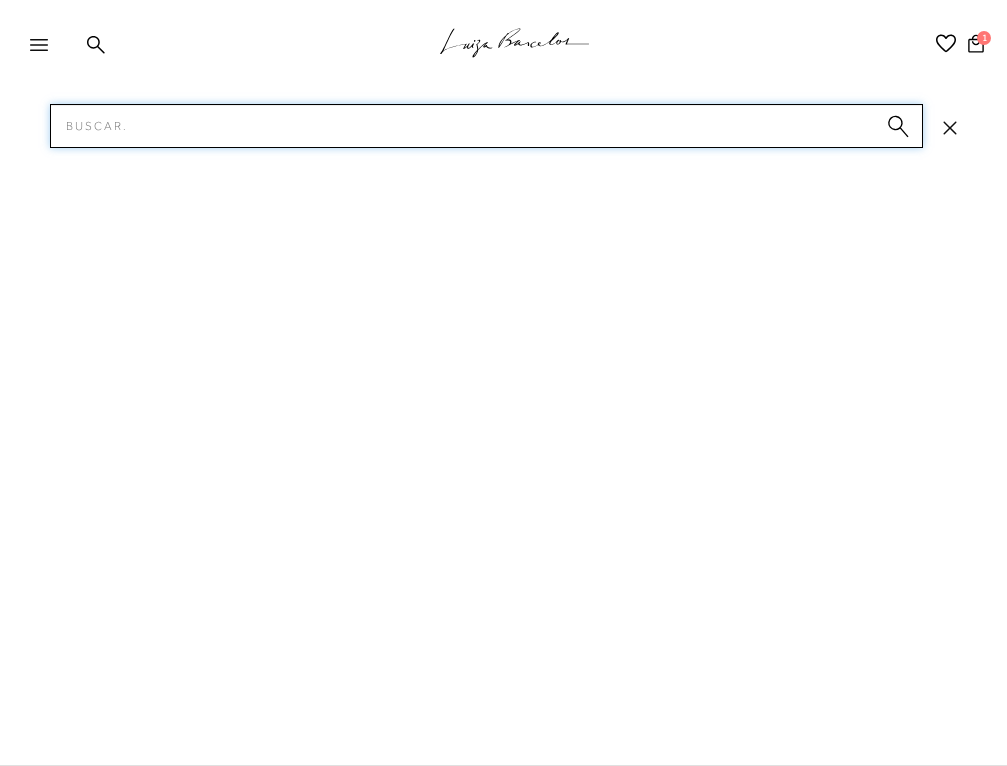click on "Pesquisar" at bounding box center [486, 126] 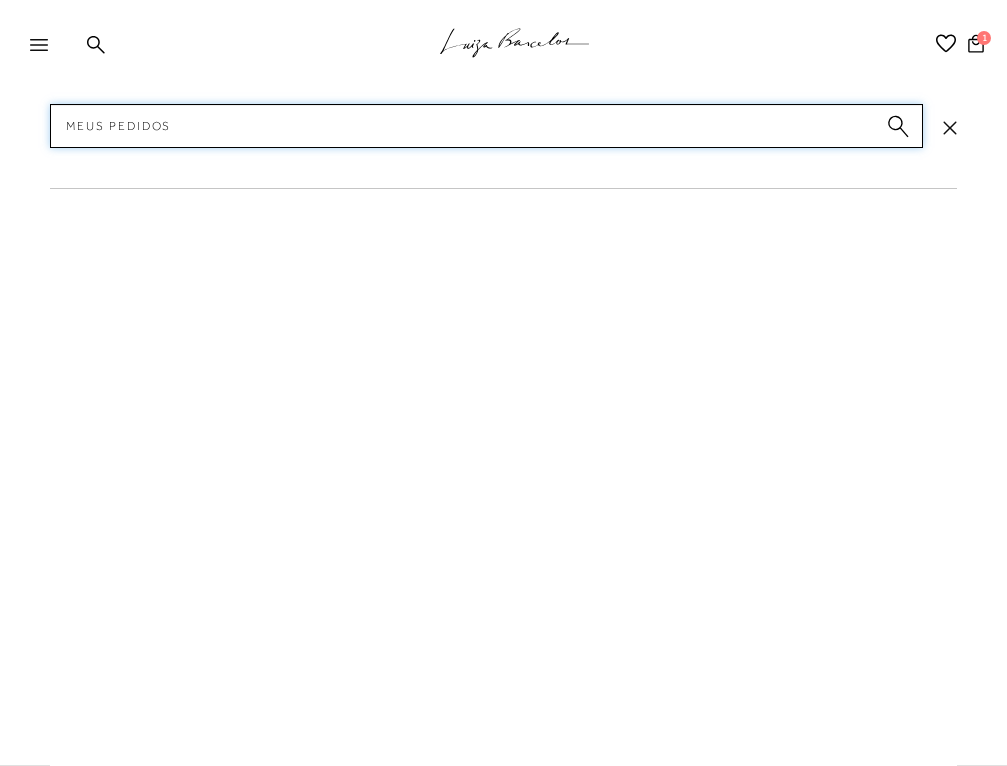 type on "meus pedidos" 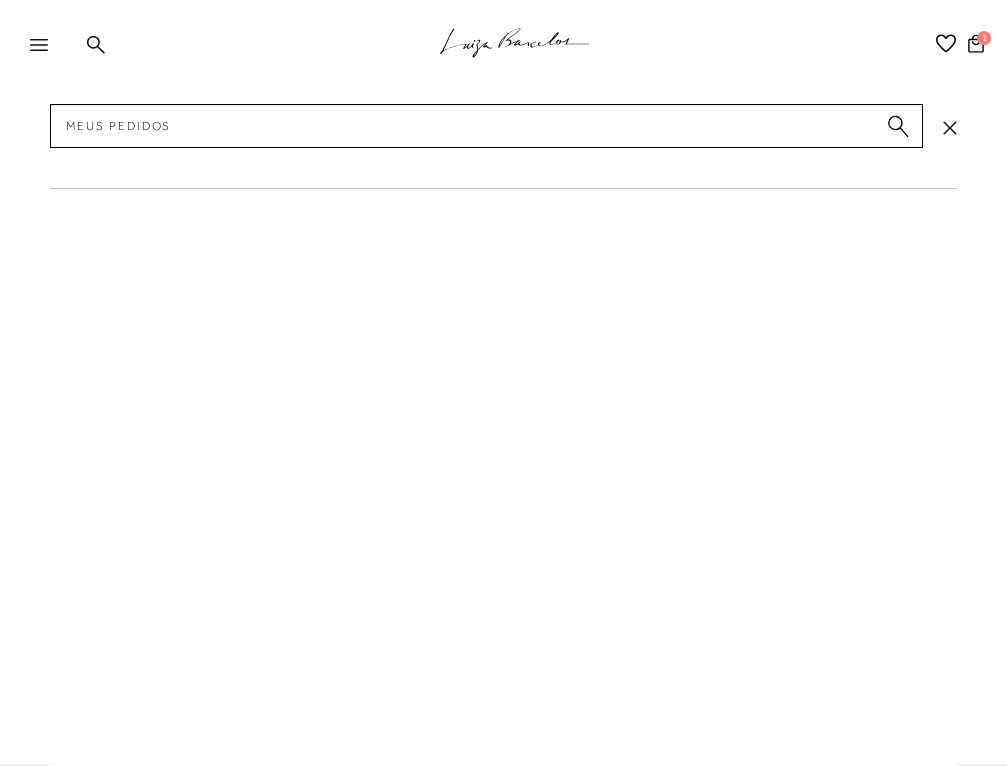 click 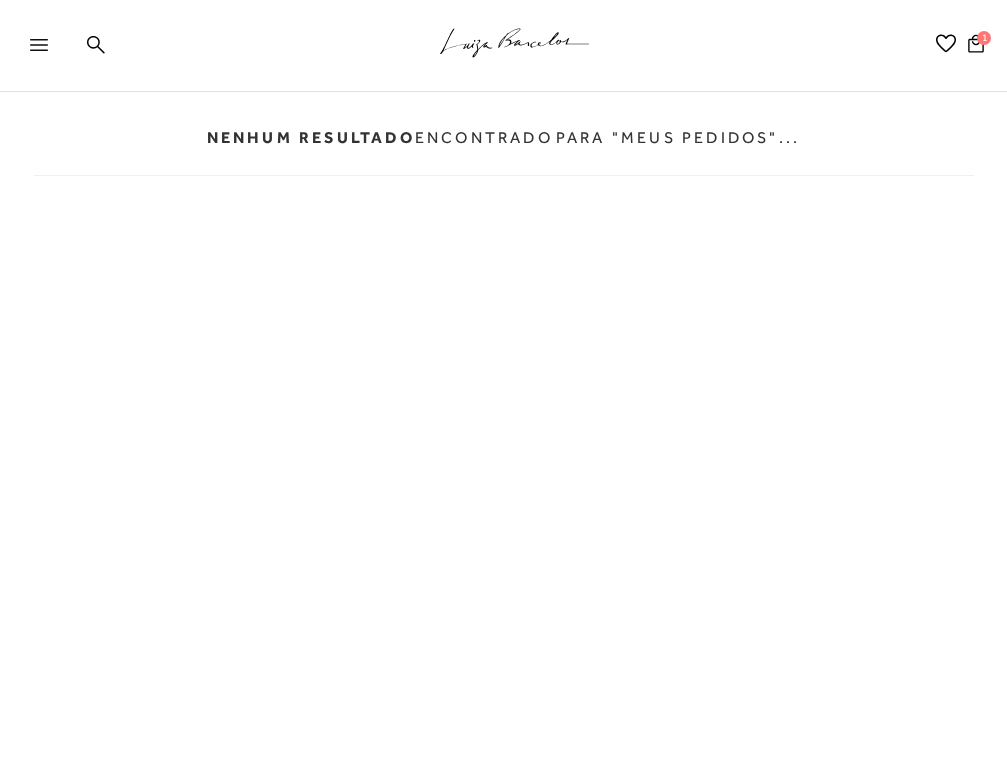 click on ".a{fill-rule:evenodd;stroke:#000!important;stroke-width:0!important;}" 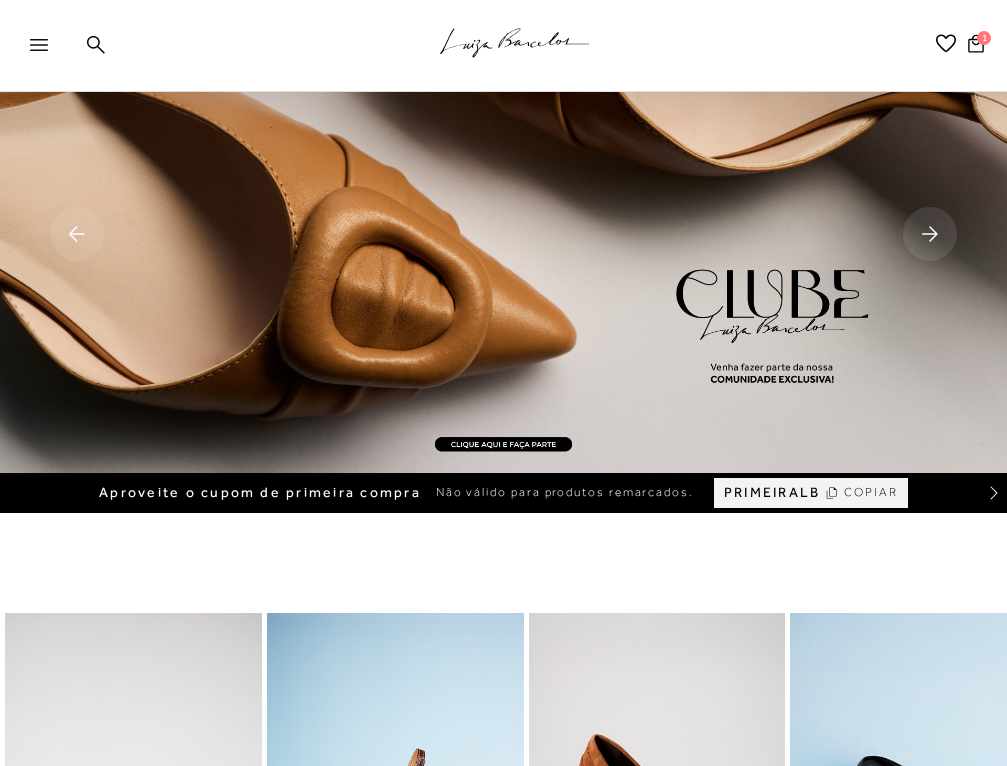 scroll, scrollTop: 0, scrollLeft: 0, axis: both 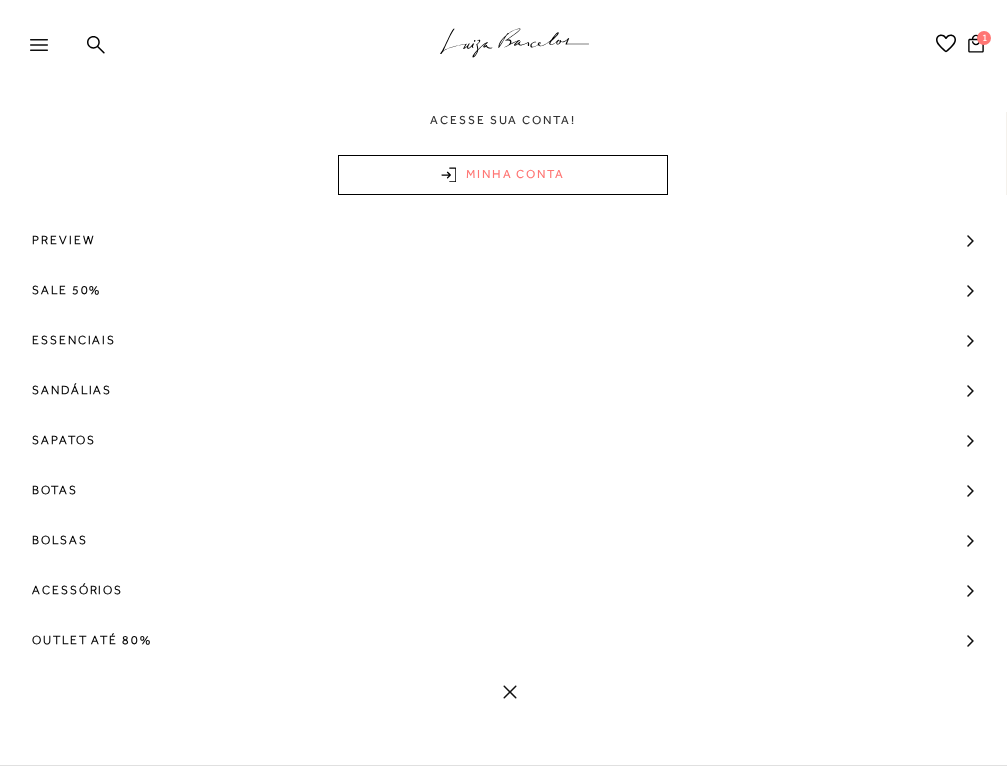 click on "MINHA CONTA" at bounding box center [503, 175] 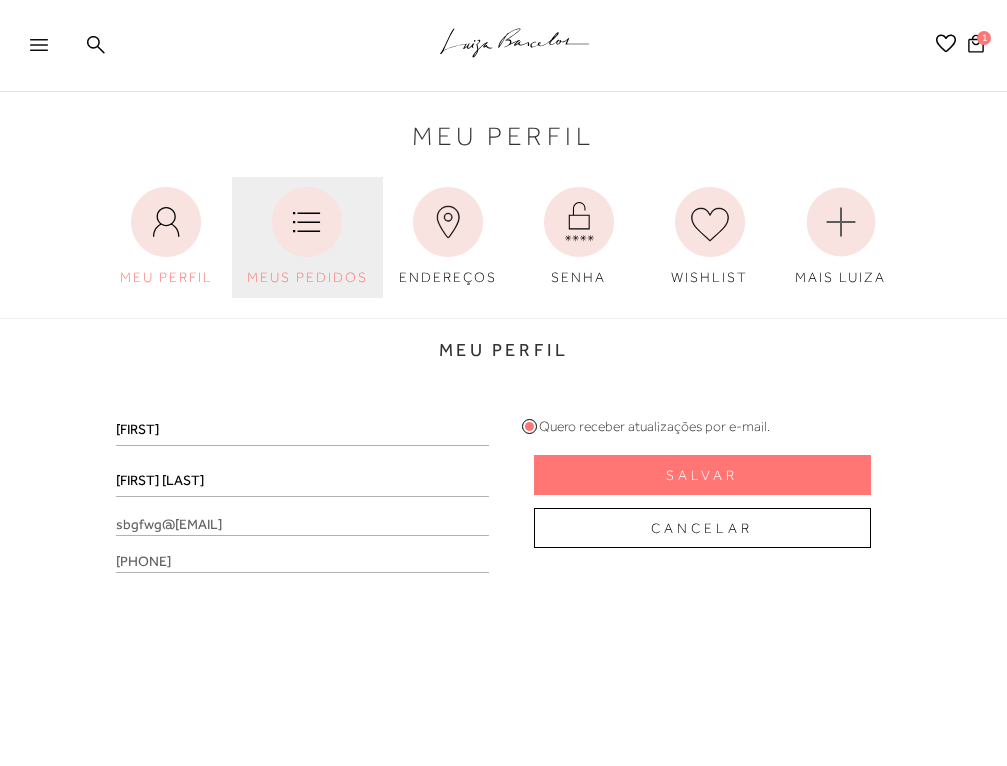 click 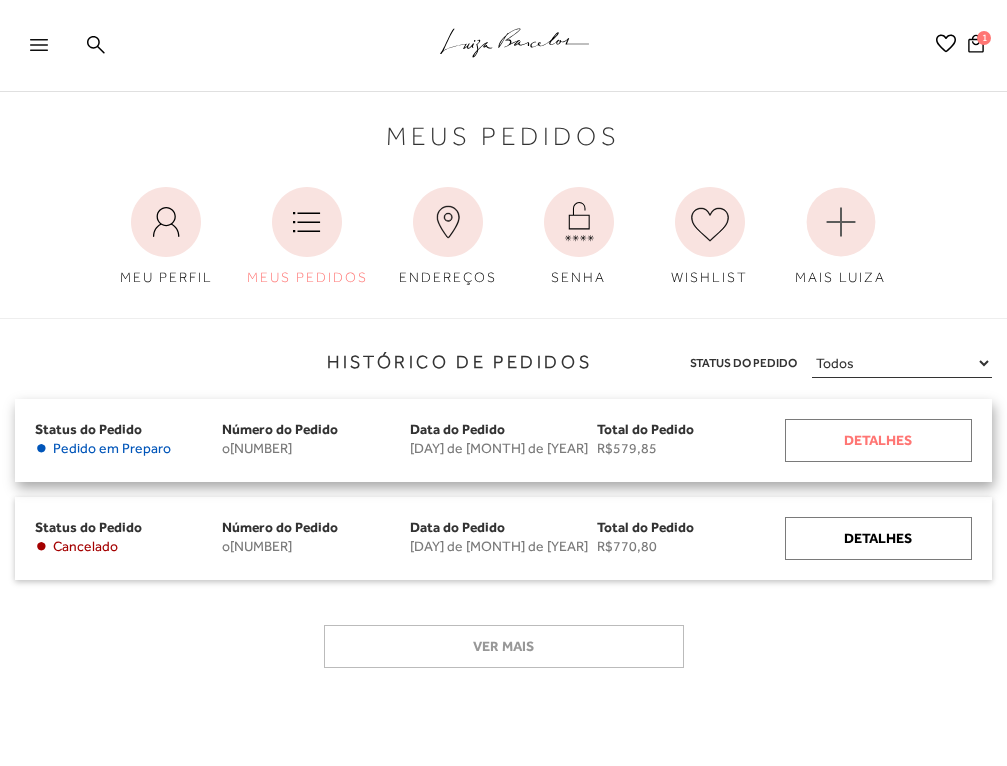 click on "Detalhes" at bounding box center [878, 440] 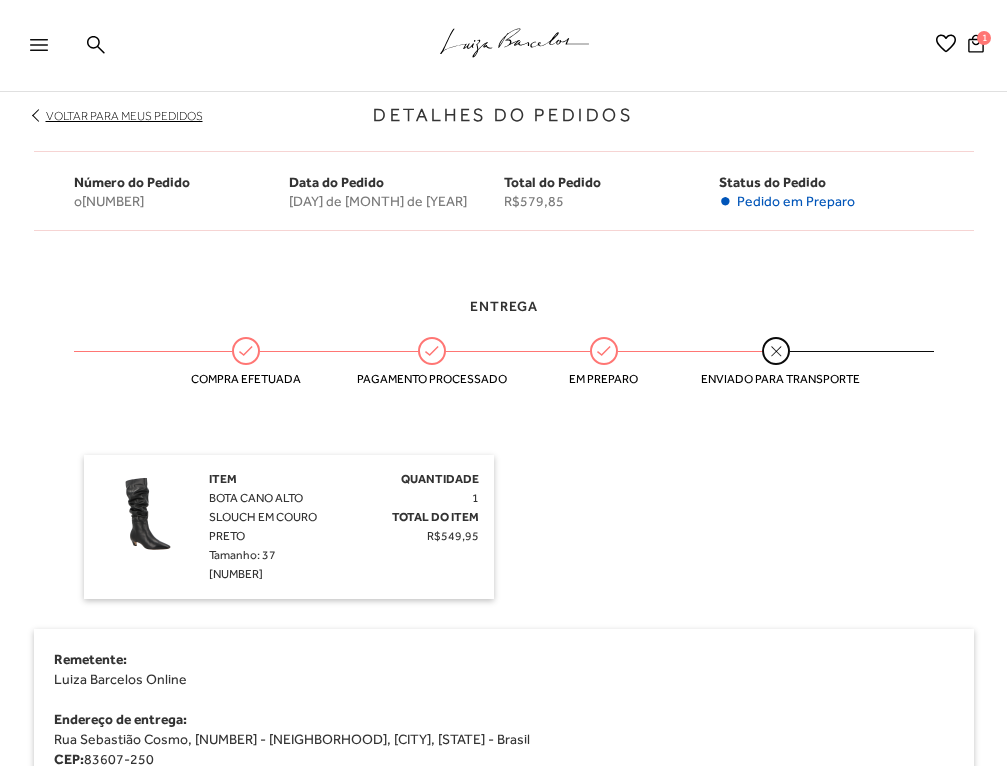 scroll, scrollTop: 227, scrollLeft: 0, axis: vertical 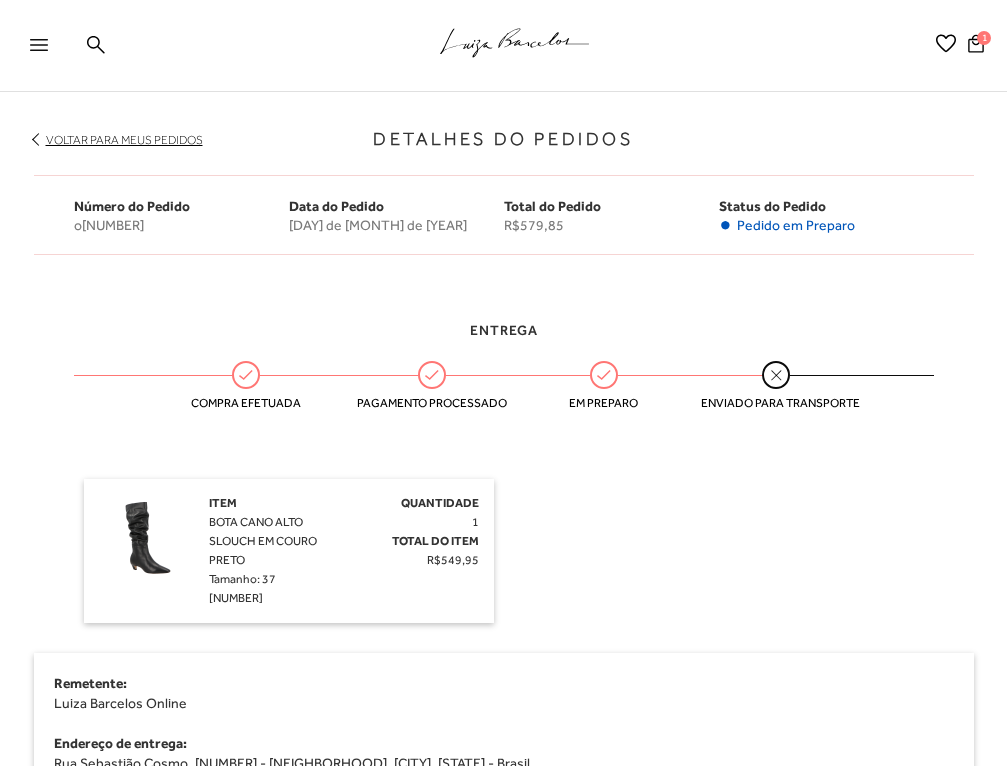 click 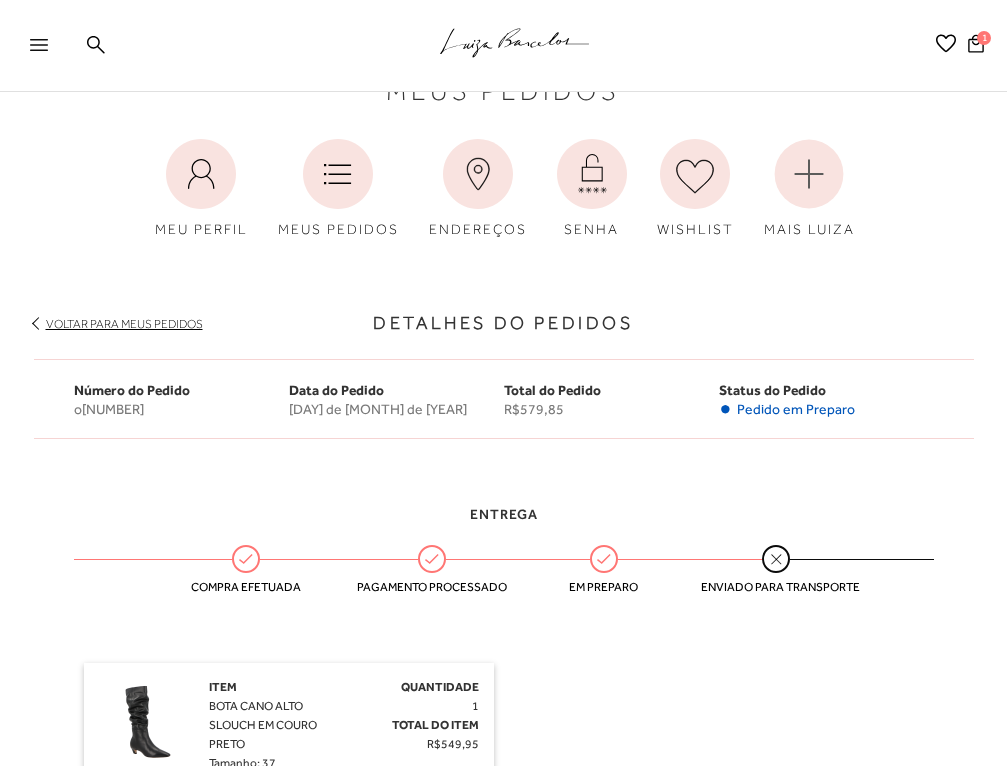scroll, scrollTop: 64, scrollLeft: 0, axis: vertical 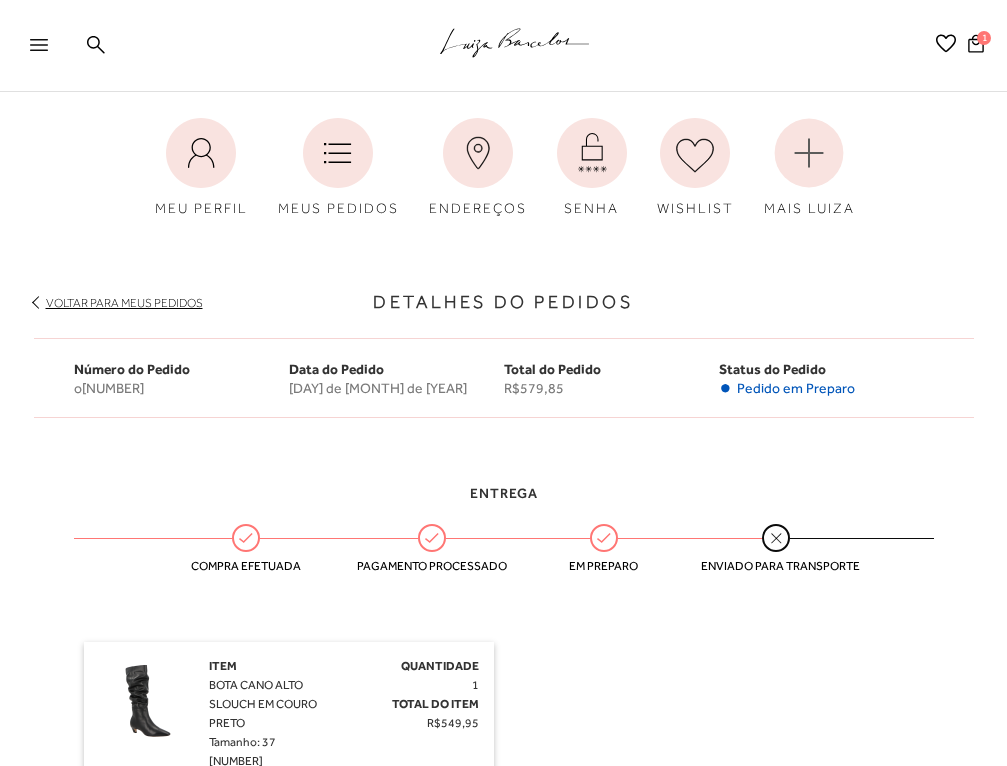 click on "Voltar para meus pedidos" at bounding box center (124, 303) 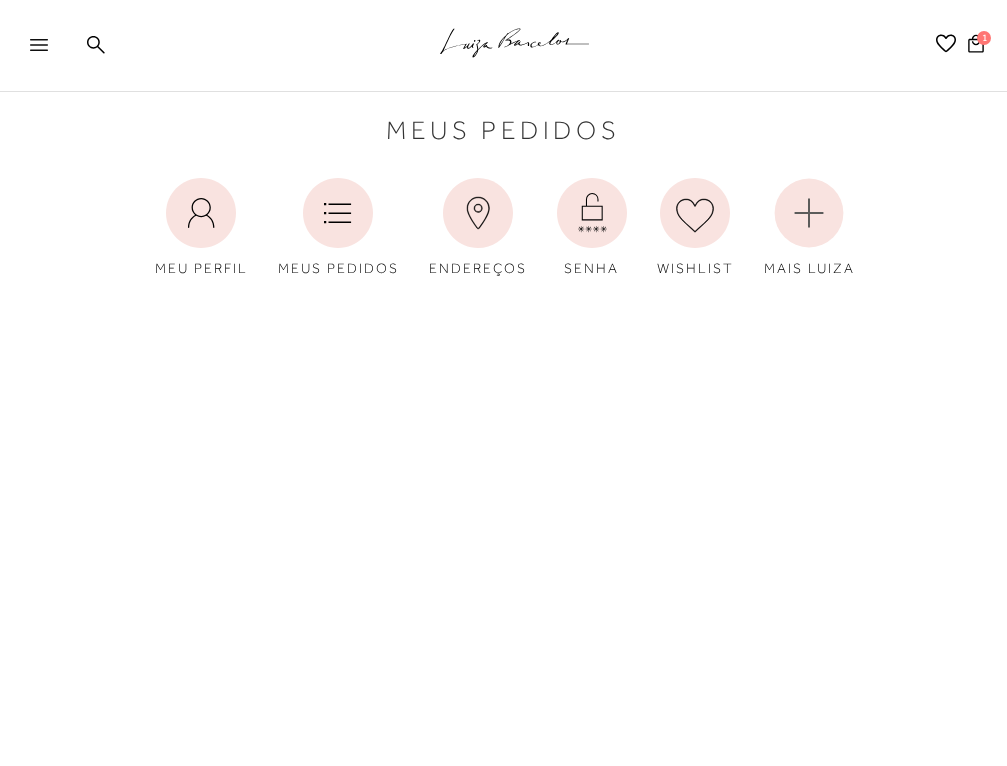 scroll, scrollTop: 0, scrollLeft: 0, axis: both 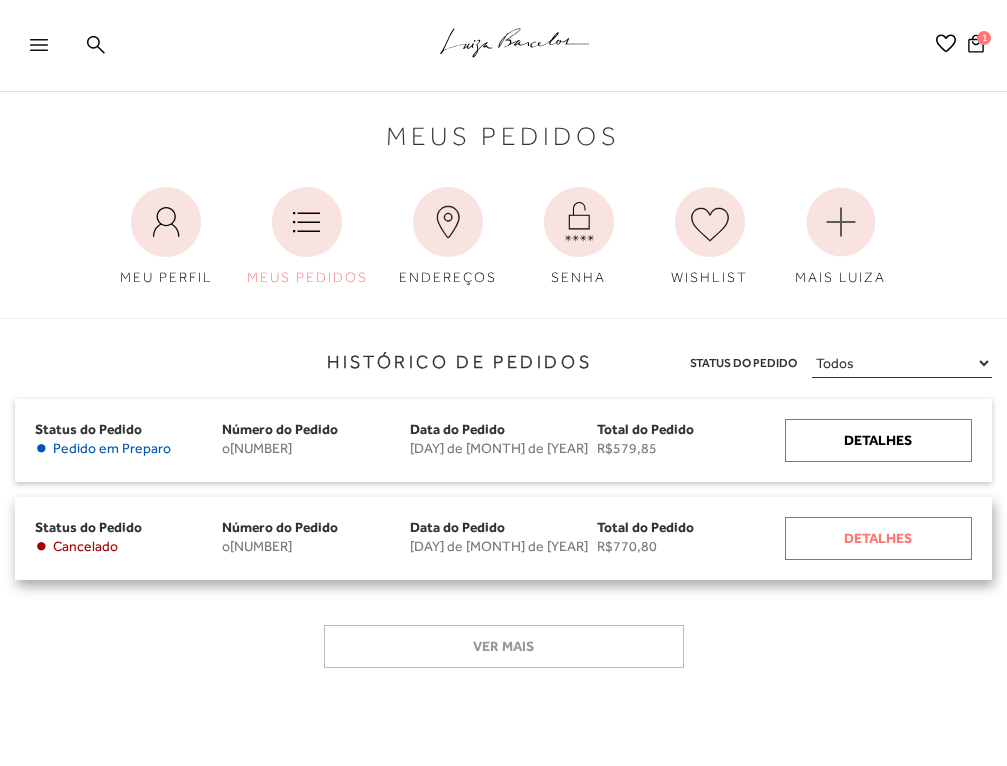 click on "Detalhes" at bounding box center (878, 538) 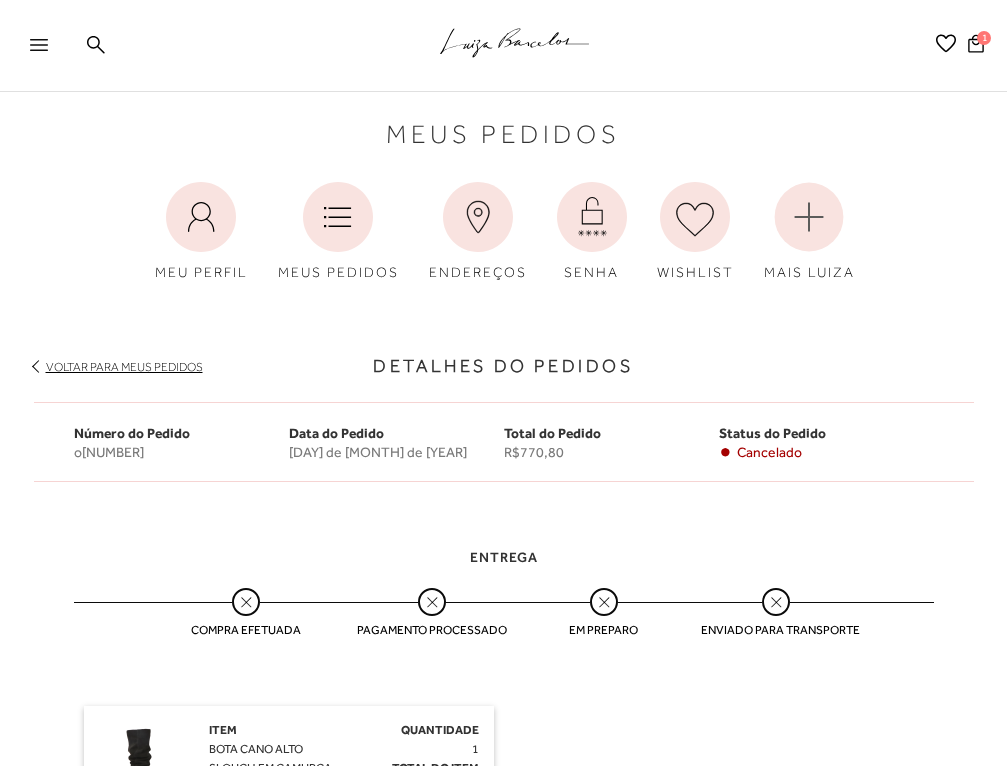 scroll, scrollTop: 0, scrollLeft: 0, axis: both 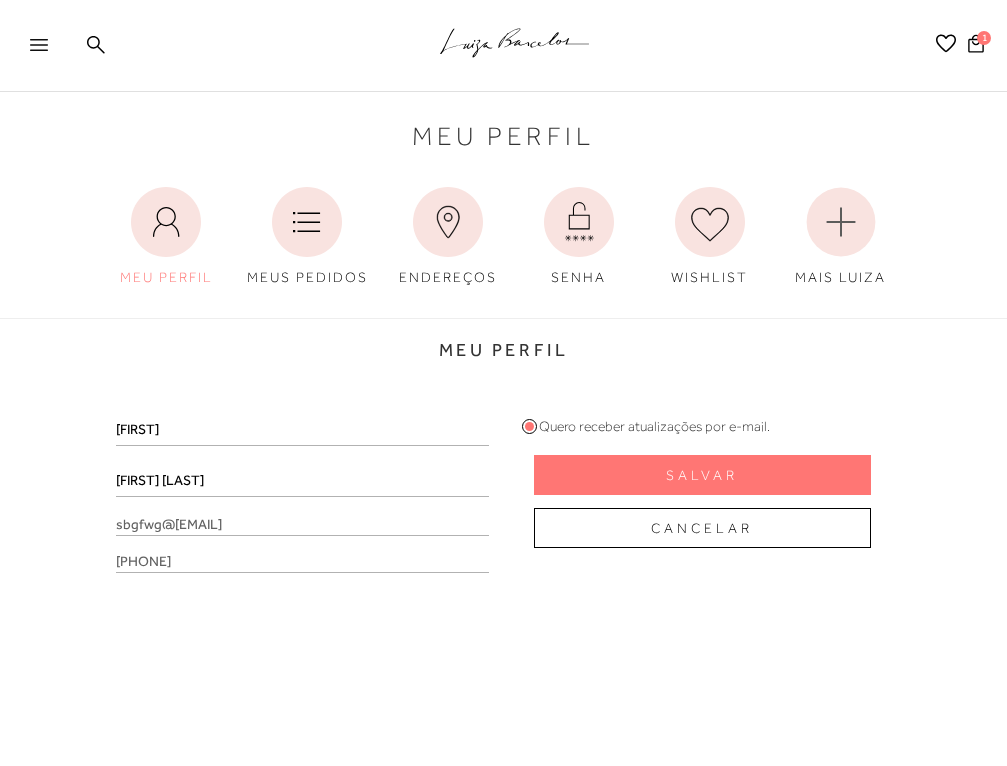 click on "Salvar" at bounding box center [702, 475] 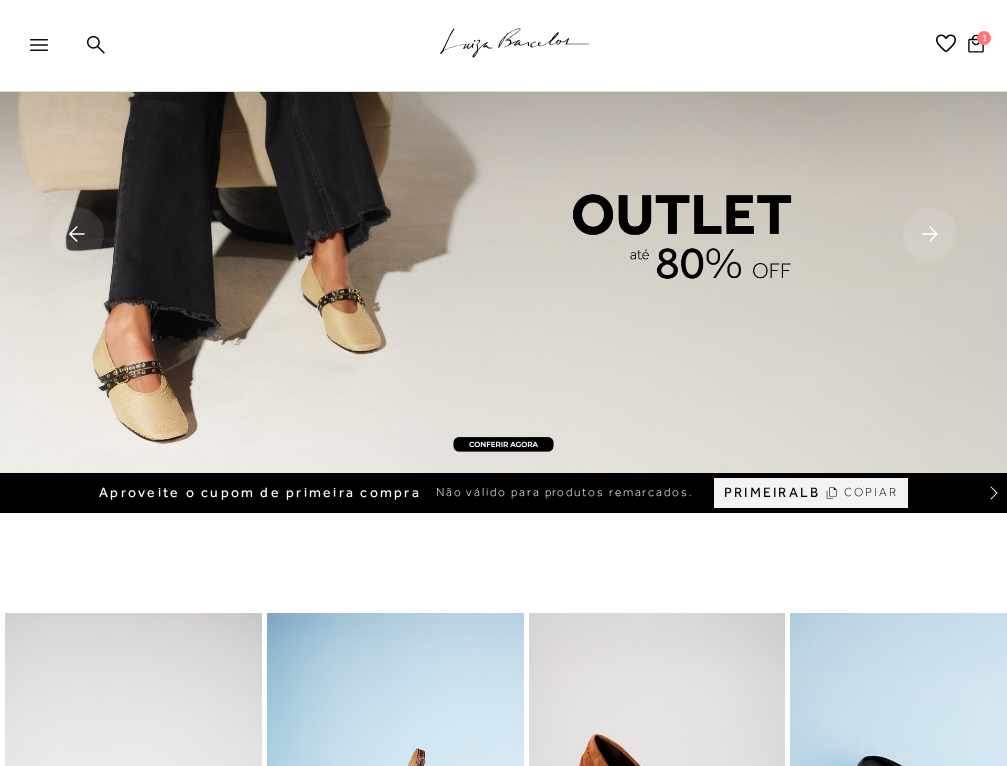 scroll, scrollTop: 0, scrollLeft: 0, axis: both 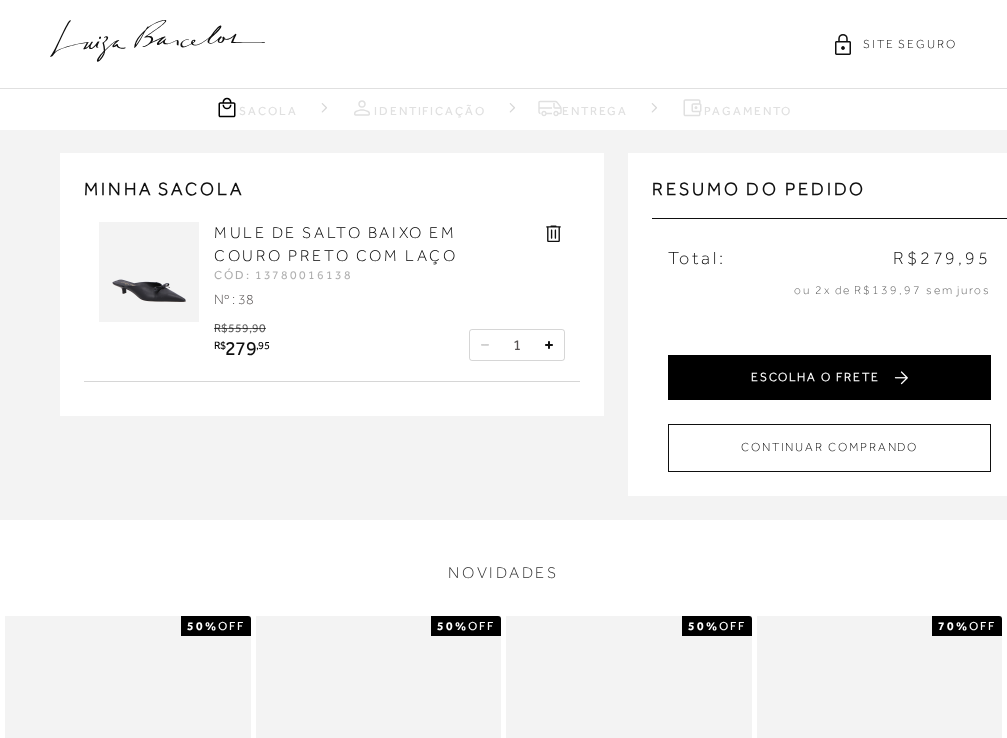click on "ESCOLHA O FRETE" at bounding box center (829, 377) 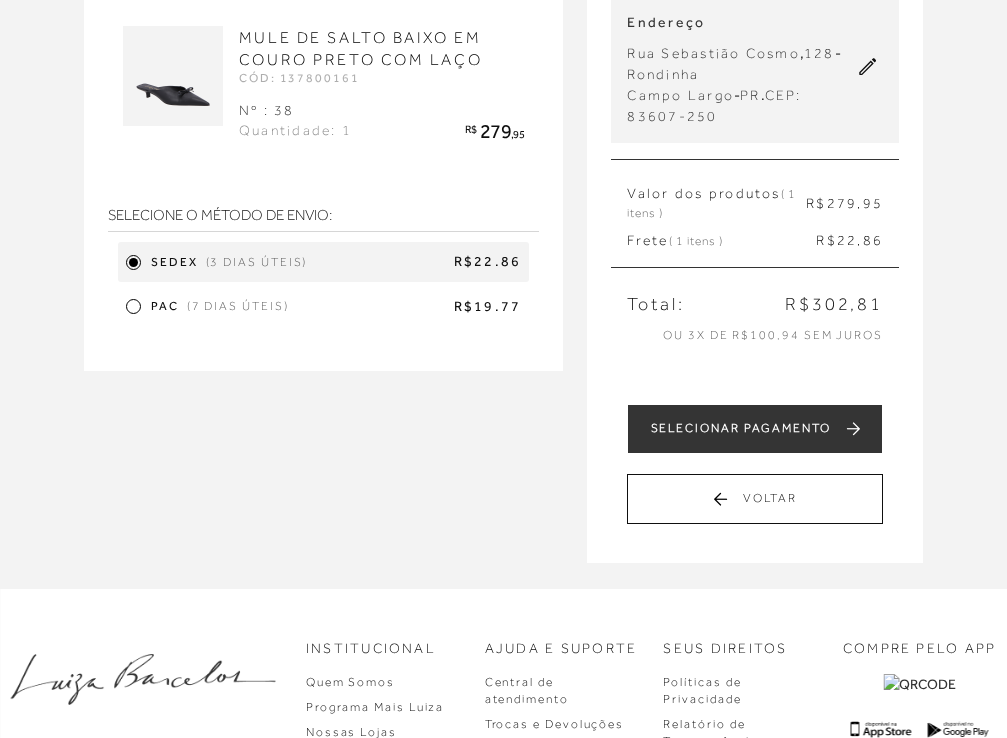 scroll, scrollTop: 221, scrollLeft: 0, axis: vertical 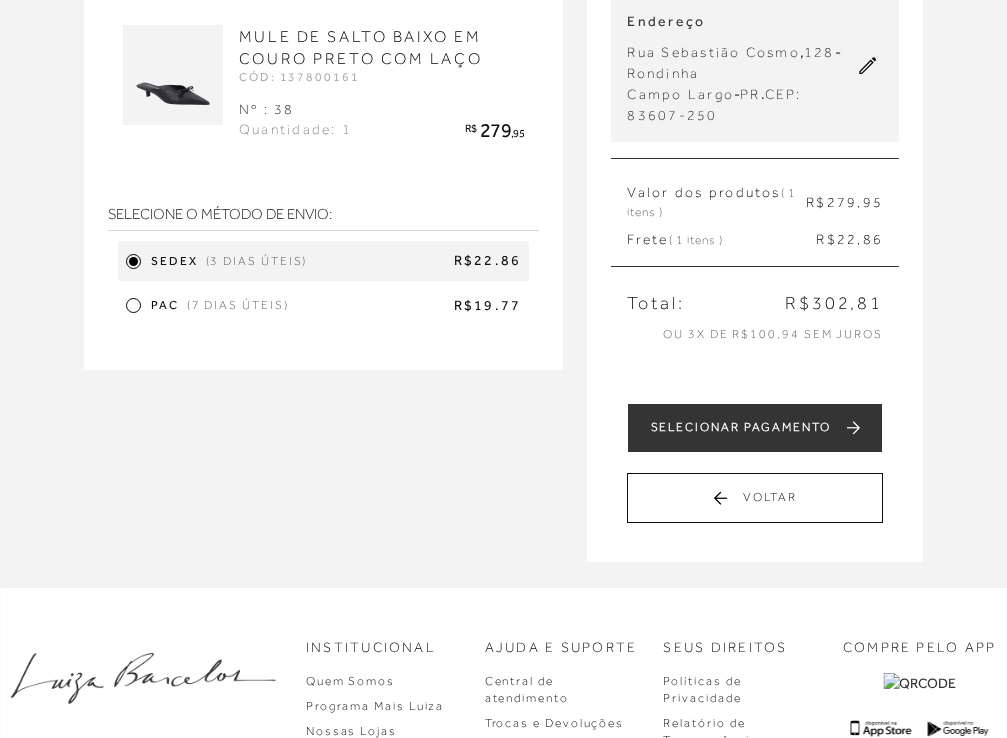 click at bounding box center [133, 305] 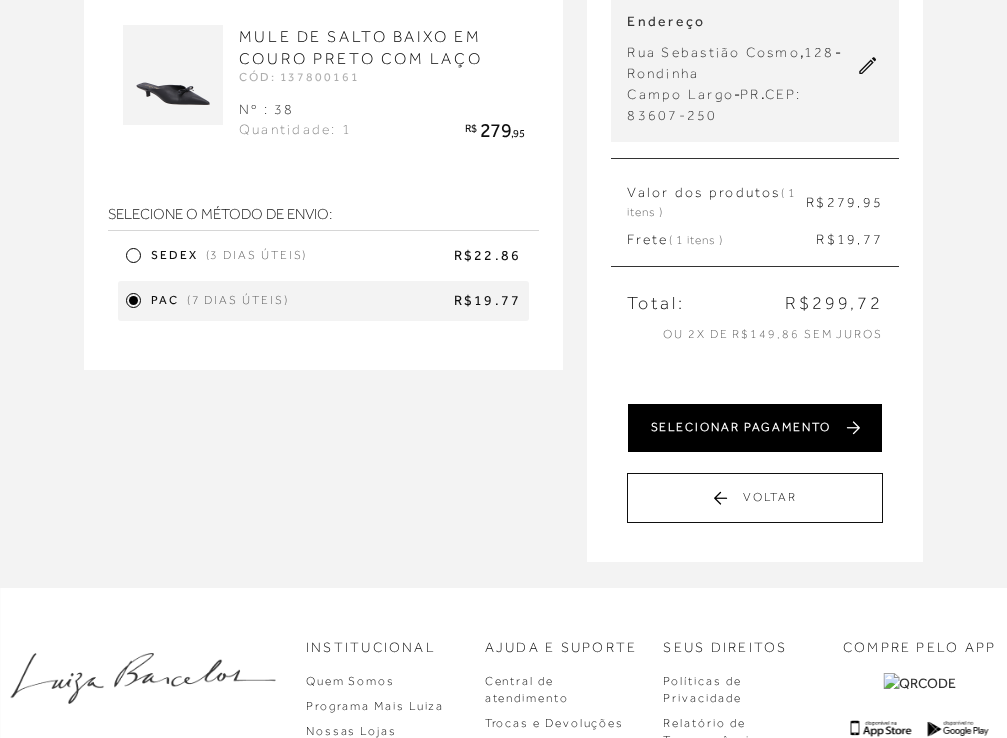 click on "SELECIONAR PAGAMENTO" at bounding box center [755, 428] 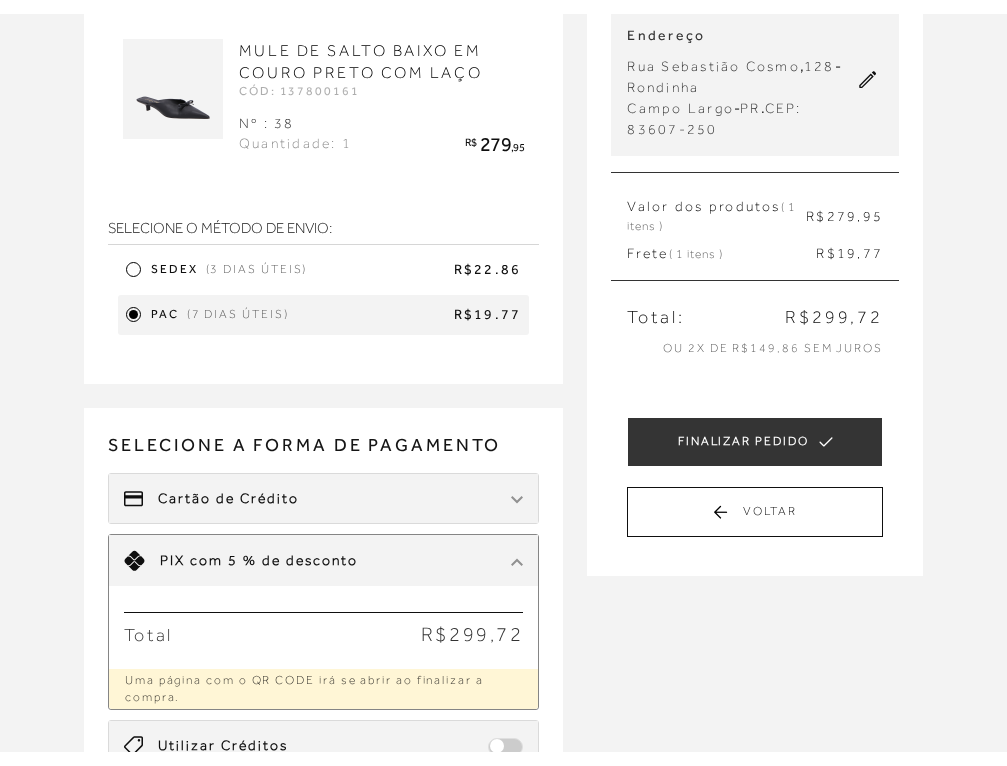 scroll, scrollTop: 0, scrollLeft: 0, axis: both 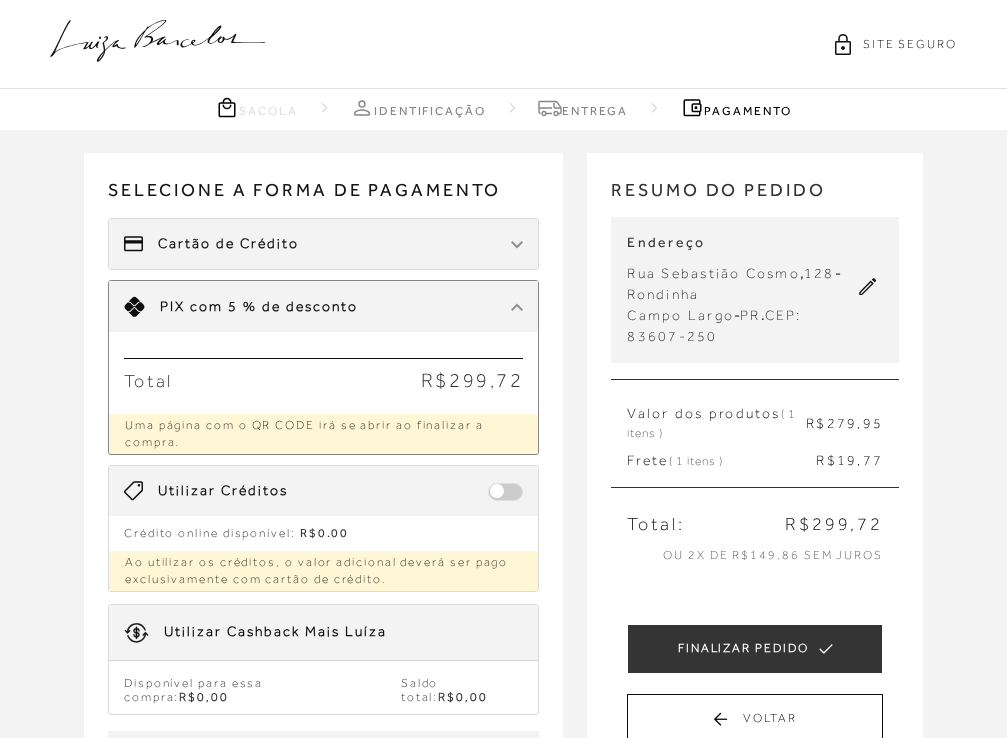 click on "com 5 % de desconto" at bounding box center (274, 306) 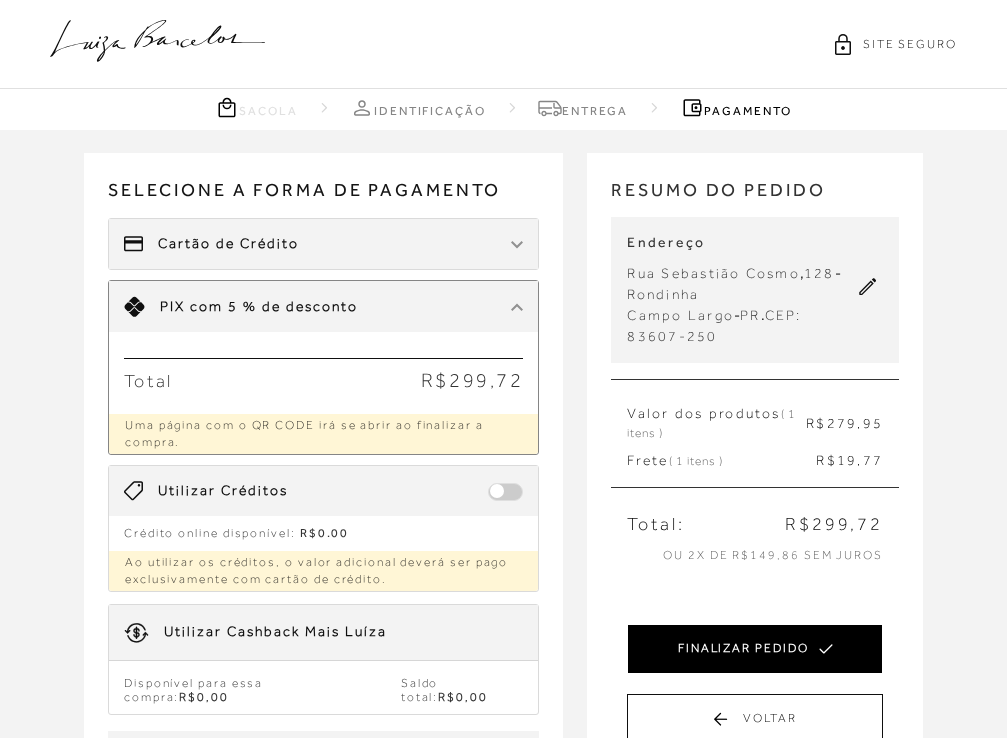click on "FINALIZAR PEDIDO" at bounding box center [755, 649] 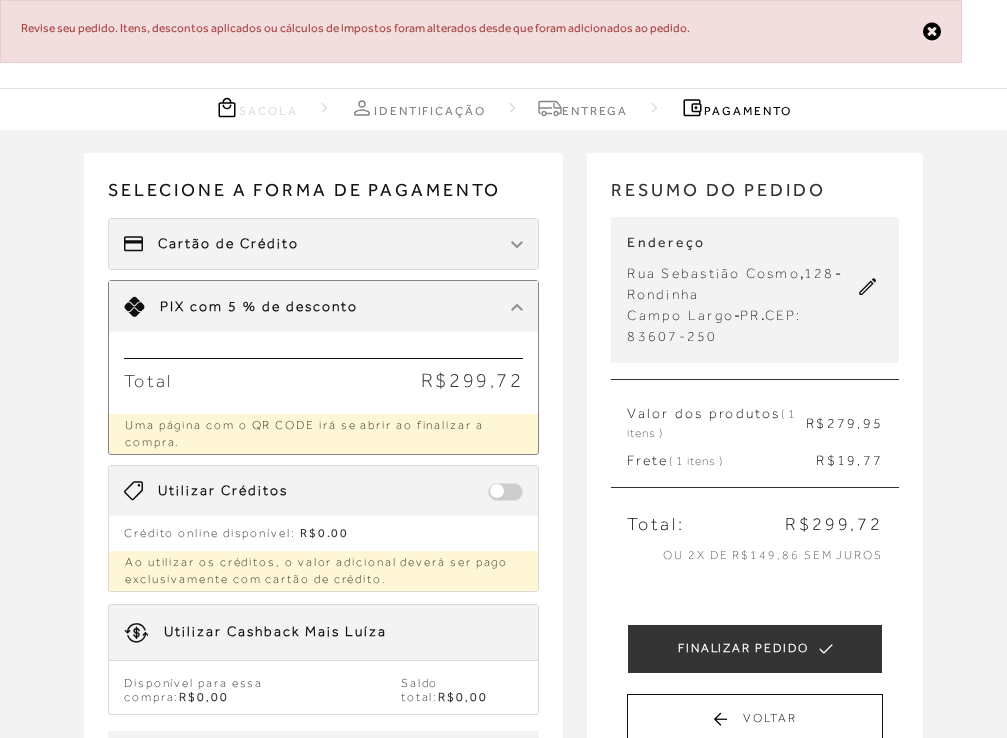 click 